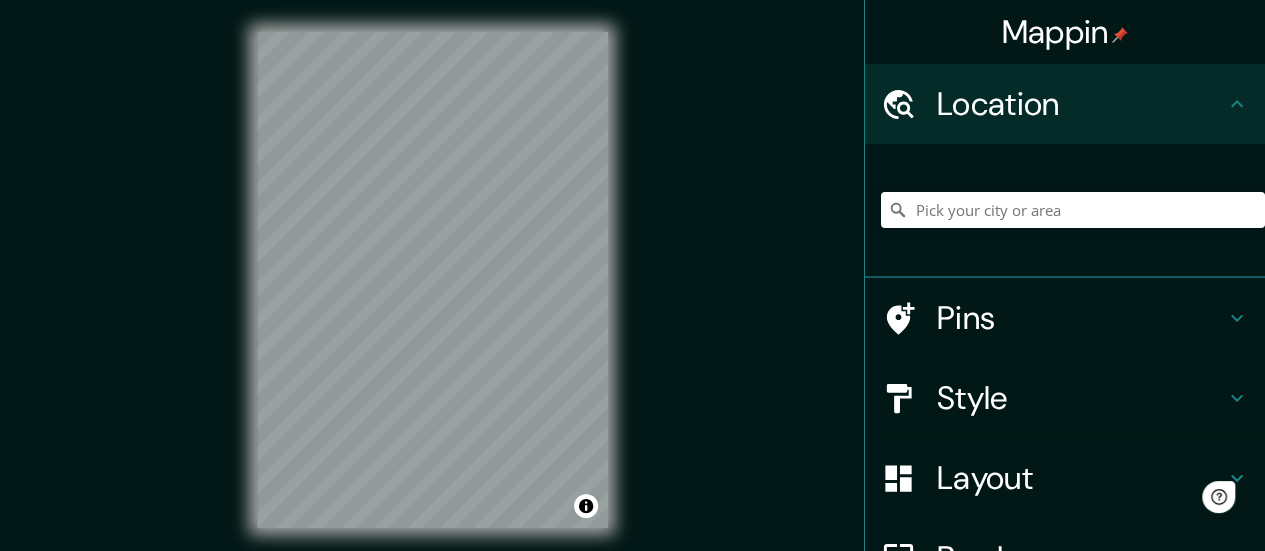 scroll, scrollTop: 0, scrollLeft: 0, axis: both 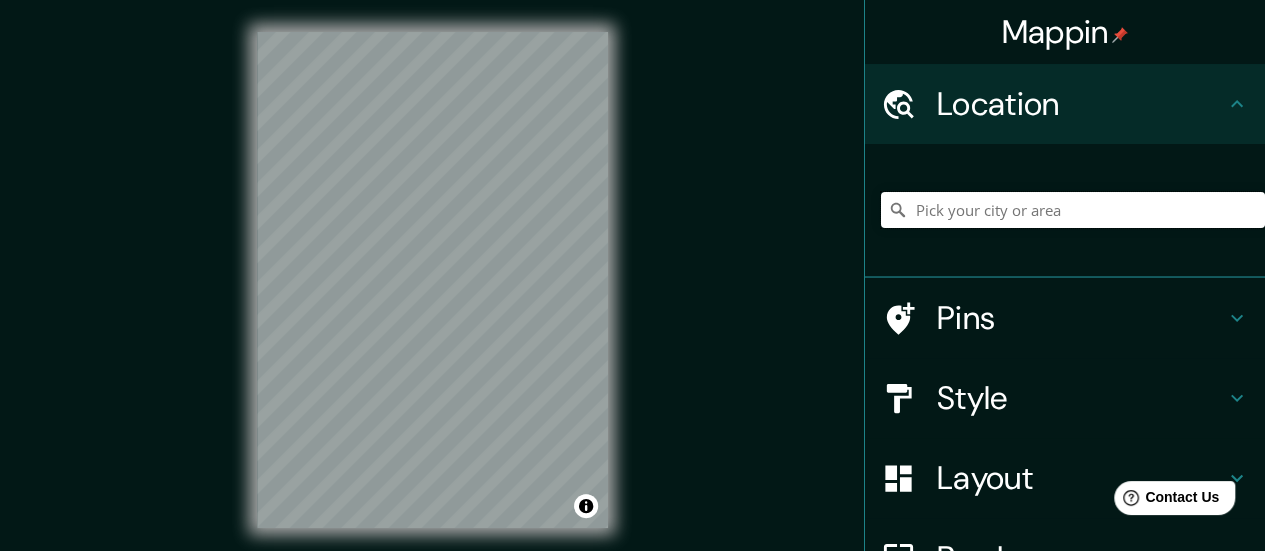 click at bounding box center (1073, 210) 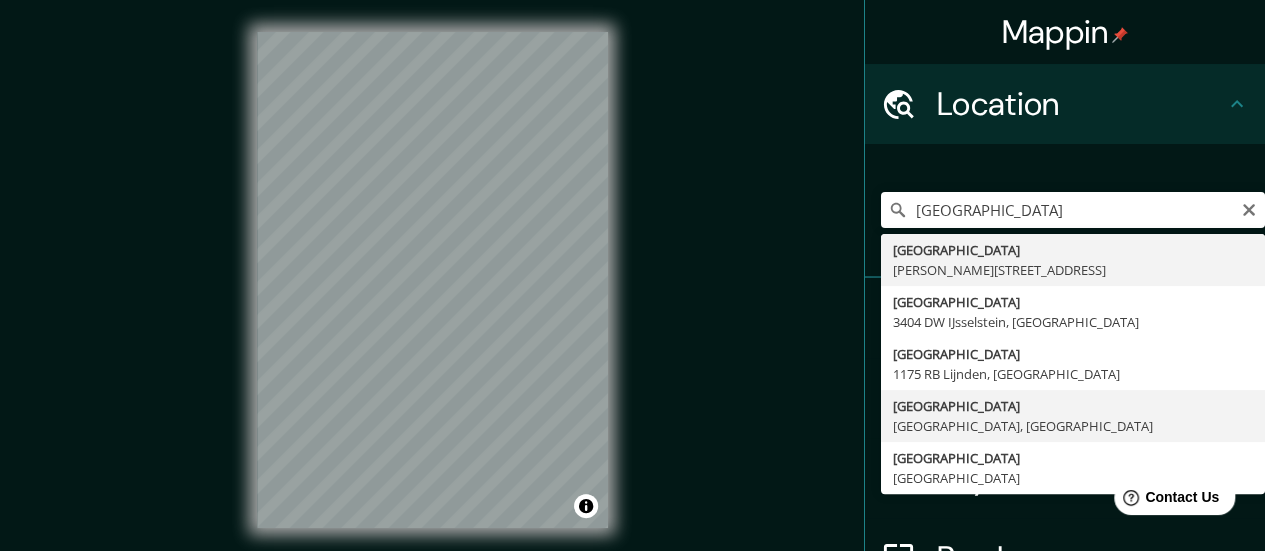 type on "[GEOGRAPHIC_DATA], [GEOGRAPHIC_DATA], [GEOGRAPHIC_DATA]" 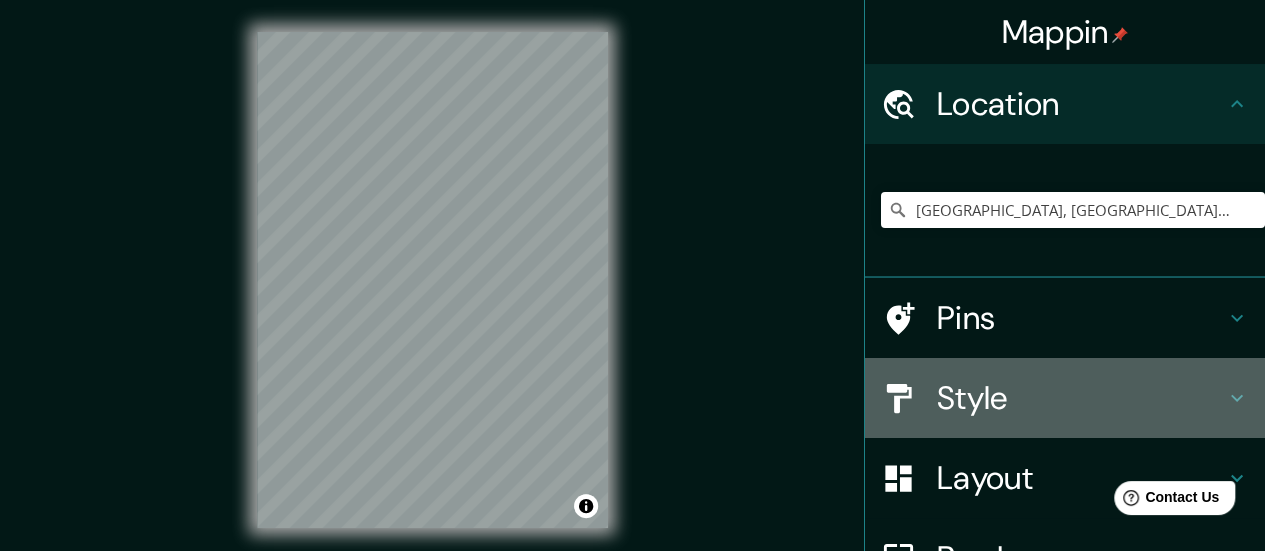 click on "Style" at bounding box center (1081, 398) 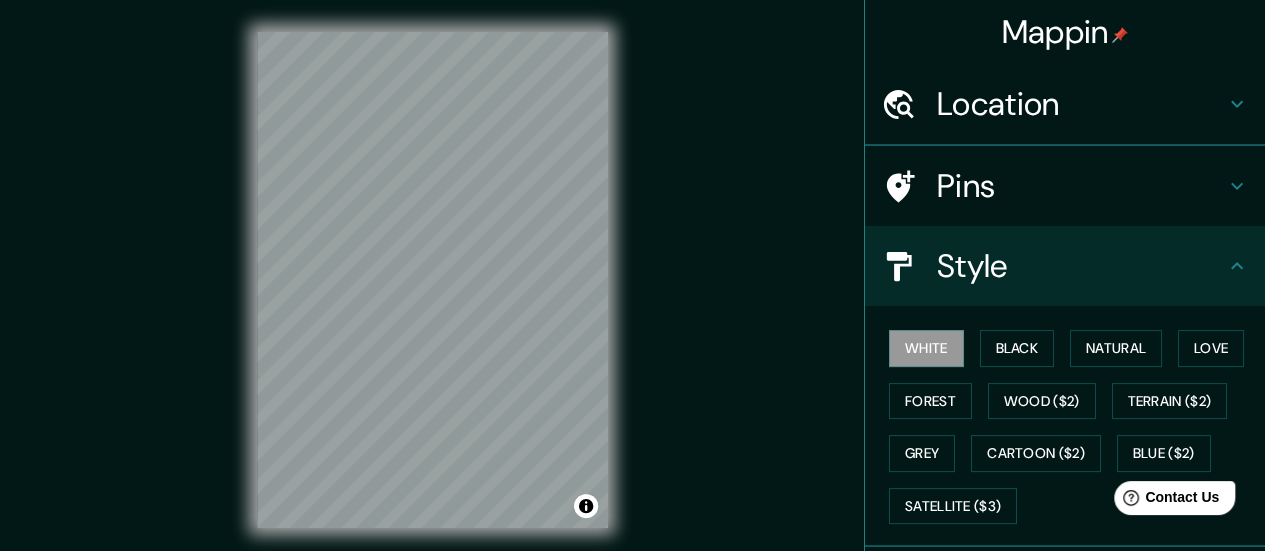 scroll, scrollTop: 100, scrollLeft: 0, axis: vertical 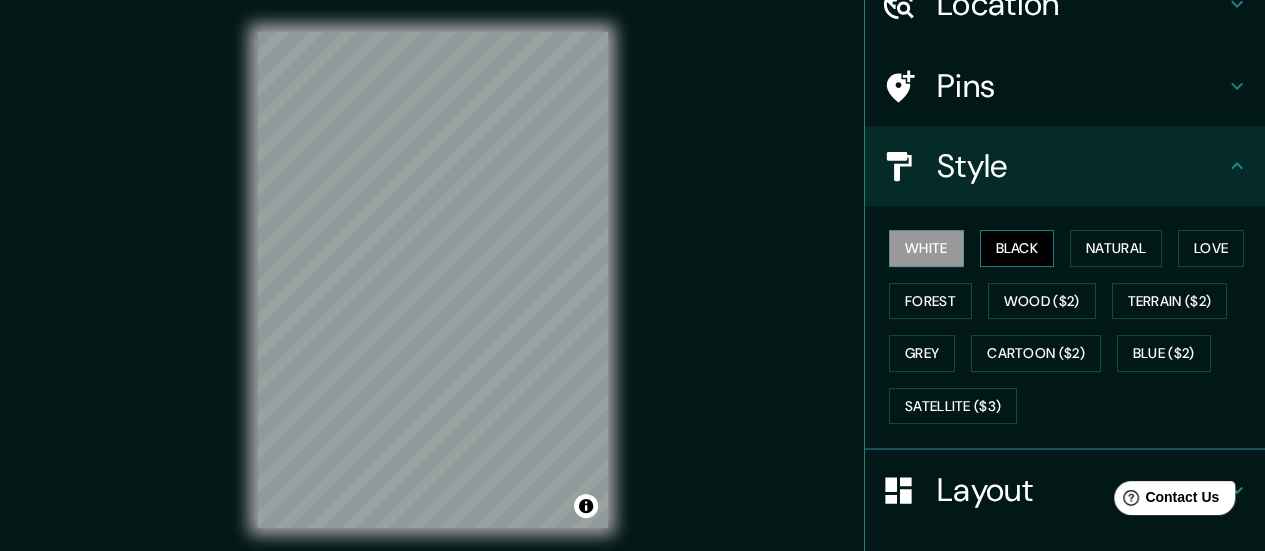 click on "Black" at bounding box center [1017, 248] 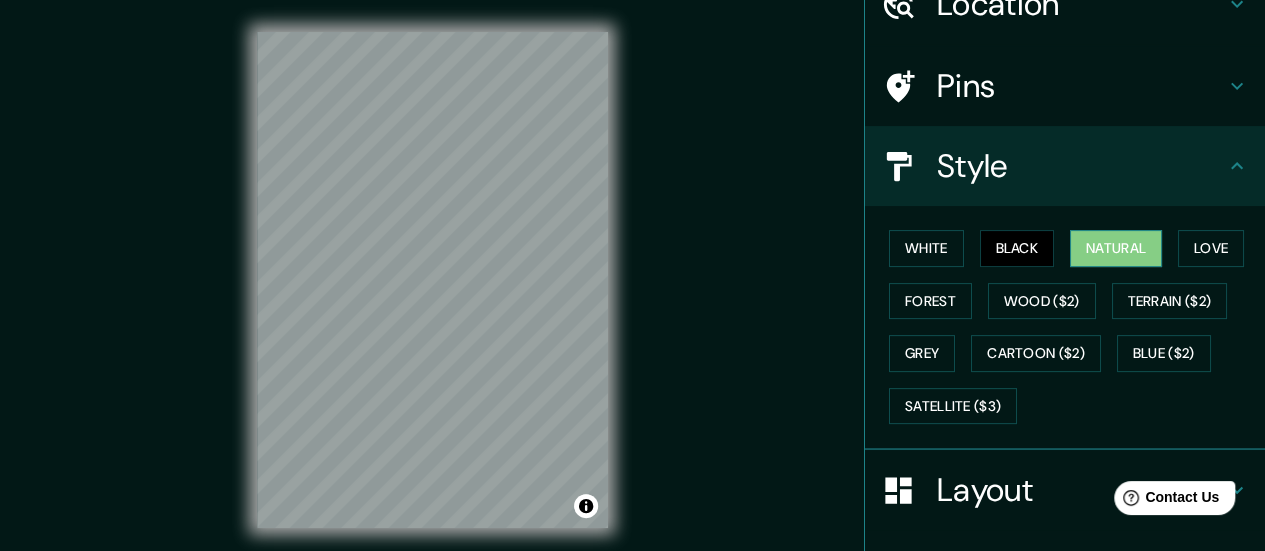click on "Natural" at bounding box center (1116, 248) 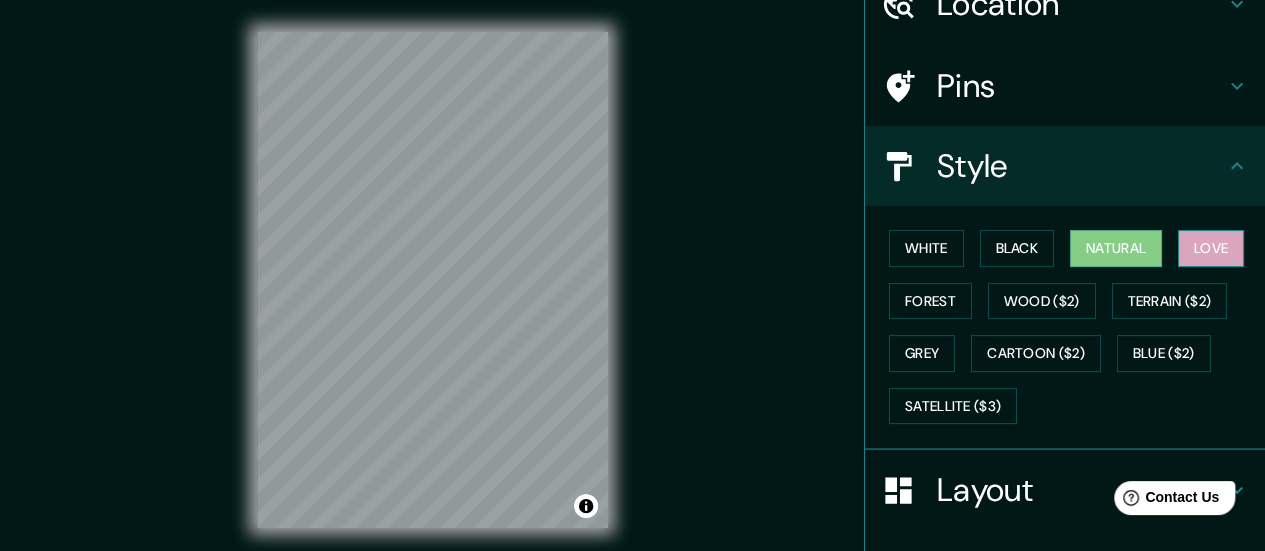 click on "Love" at bounding box center (1211, 248) 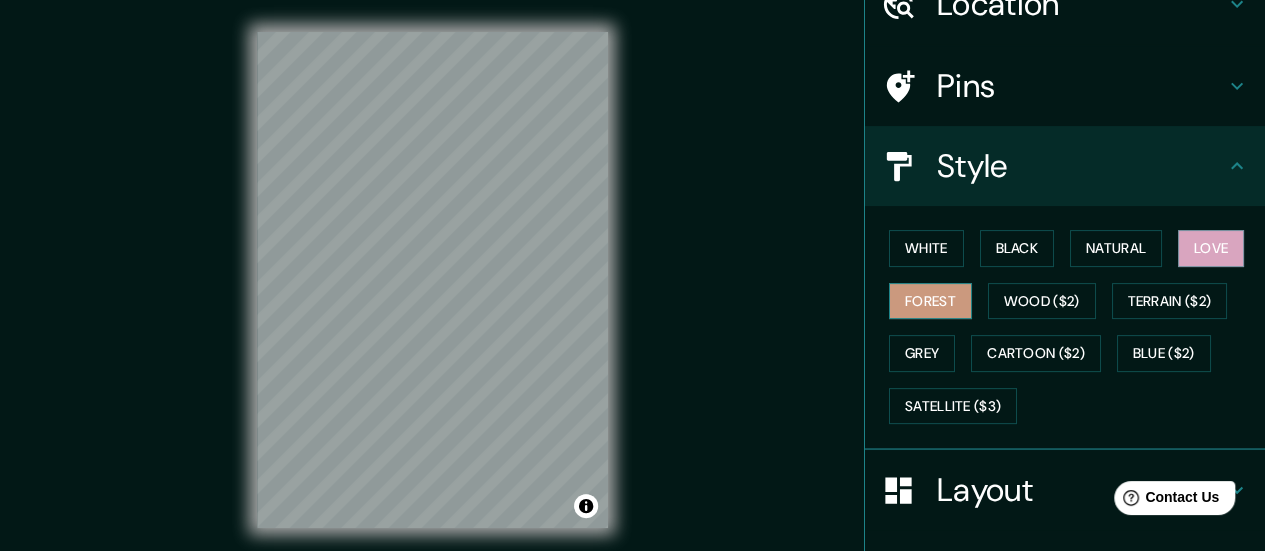 click on "Forest" at bounding box center (930, 301) 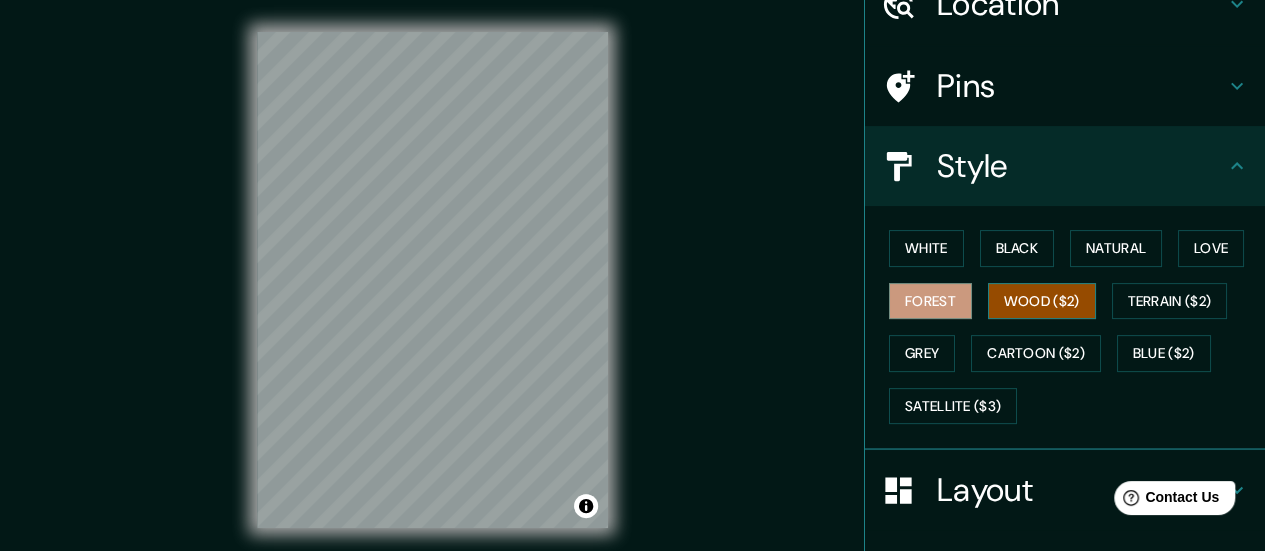 click on "Wood ($2)" at bounding box center (1042, 301) 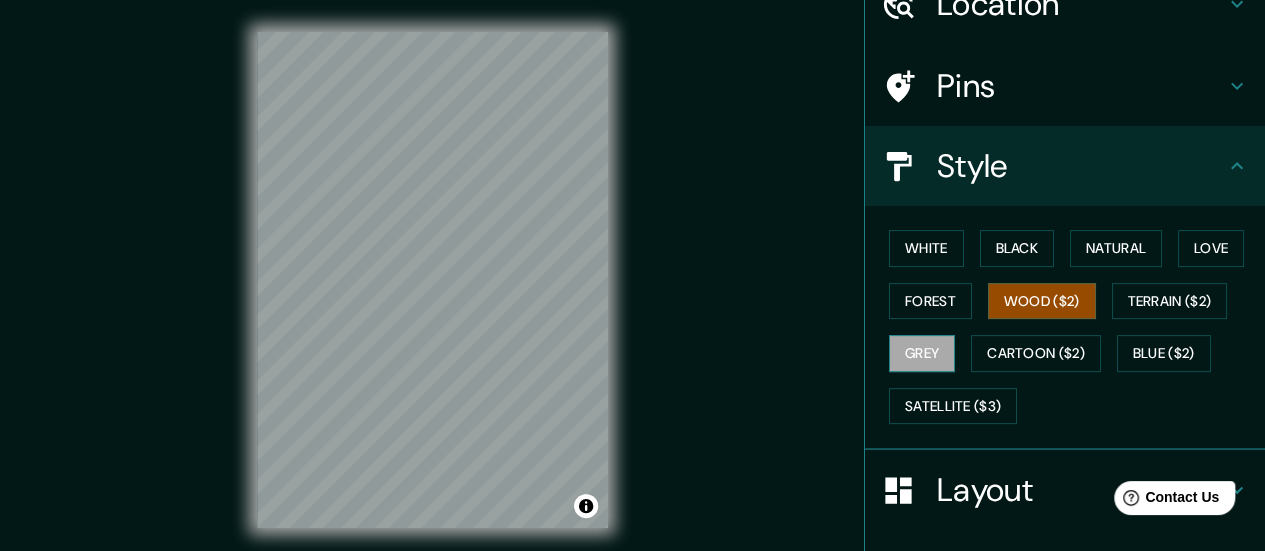 click on "Grey" at bounding box center [922, 353] 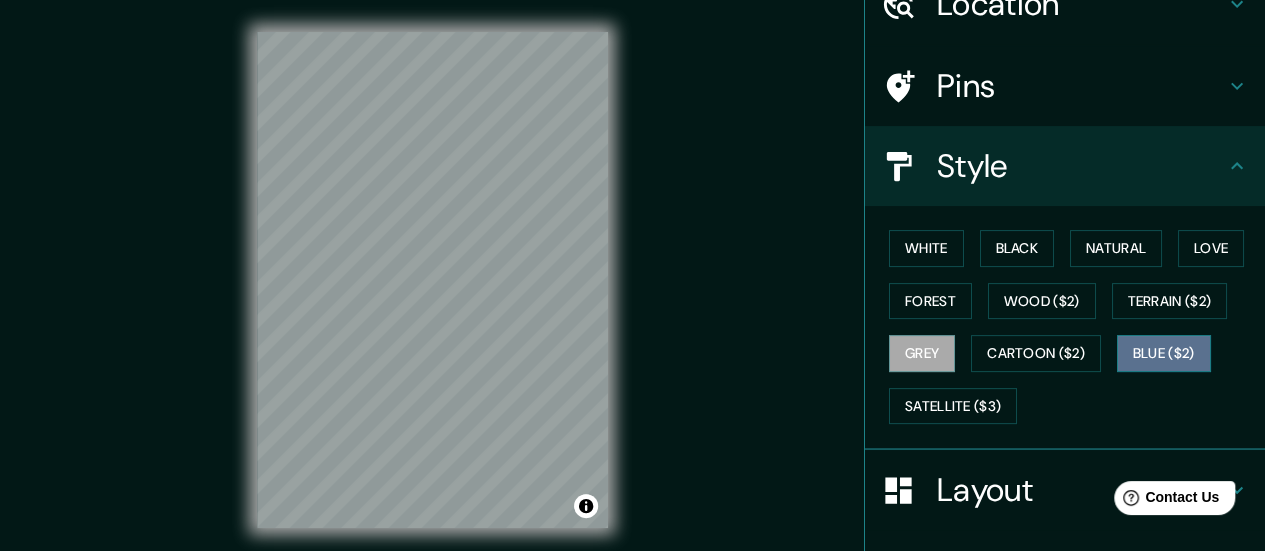 click on "Blue ($2)" at bounding box center [1164, 353] 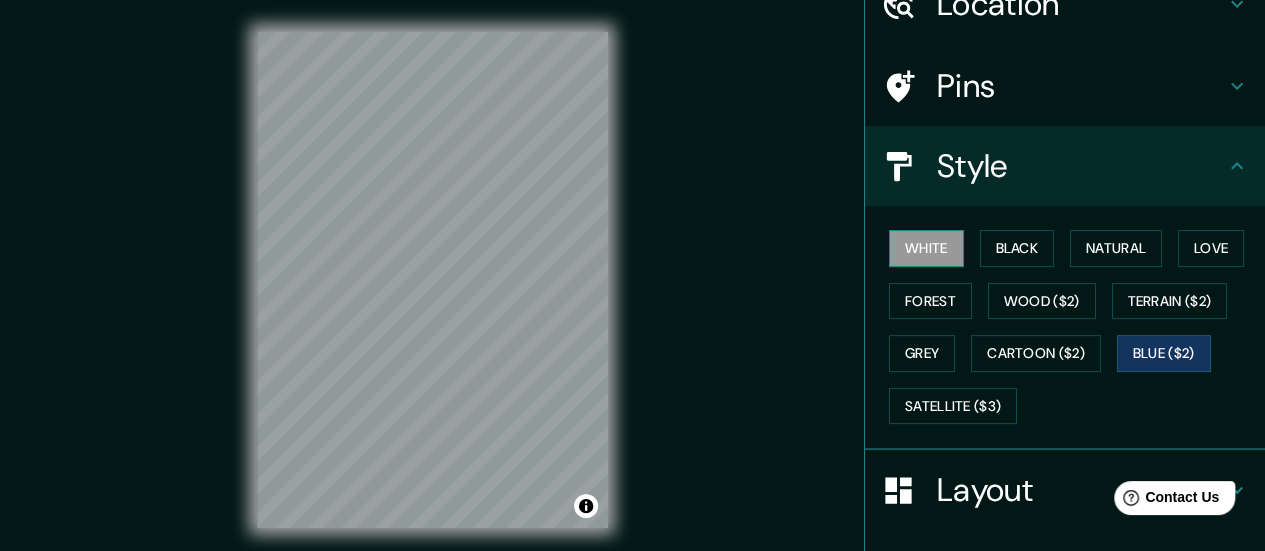 click on "White" at bounding box center (926, 248) 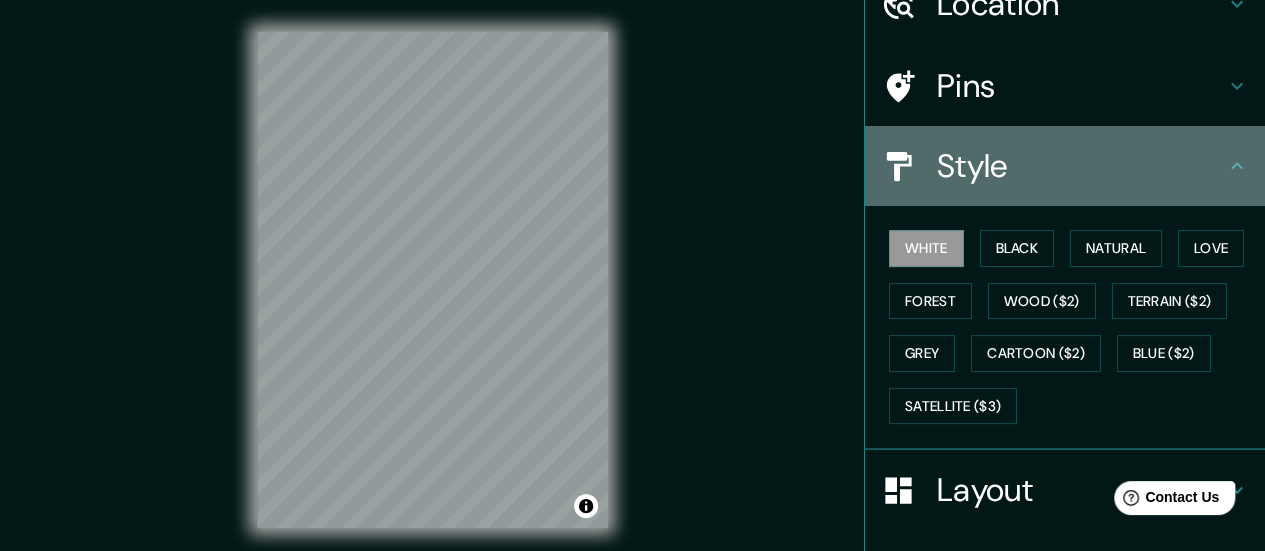 click on "Style" at bounding box center [1081, 166] 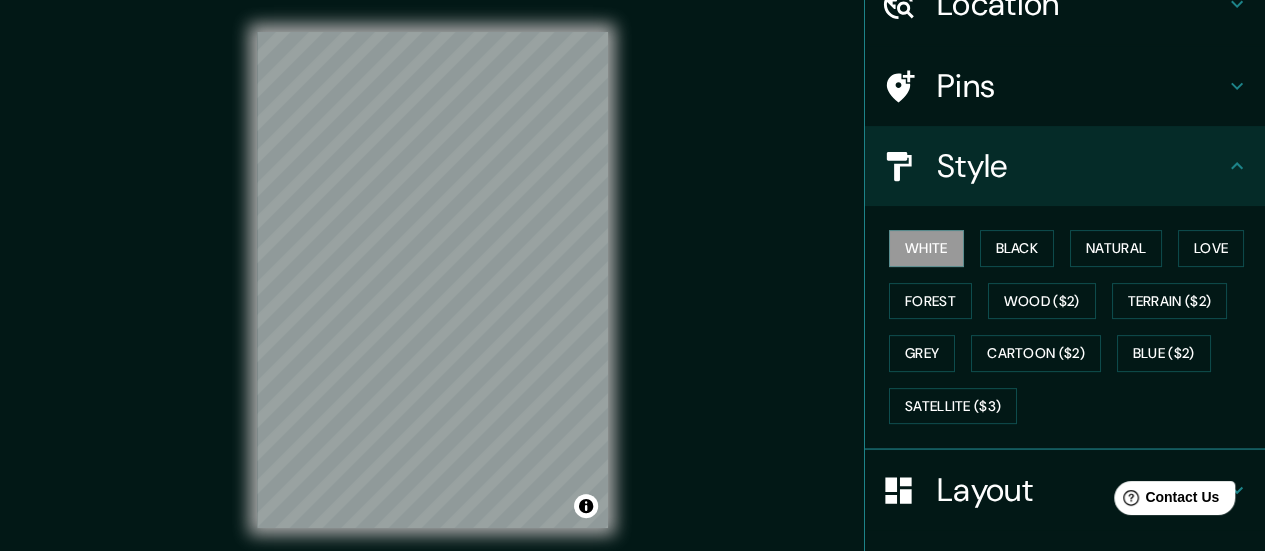 click on "Style" at bounding box center [1065, 166] 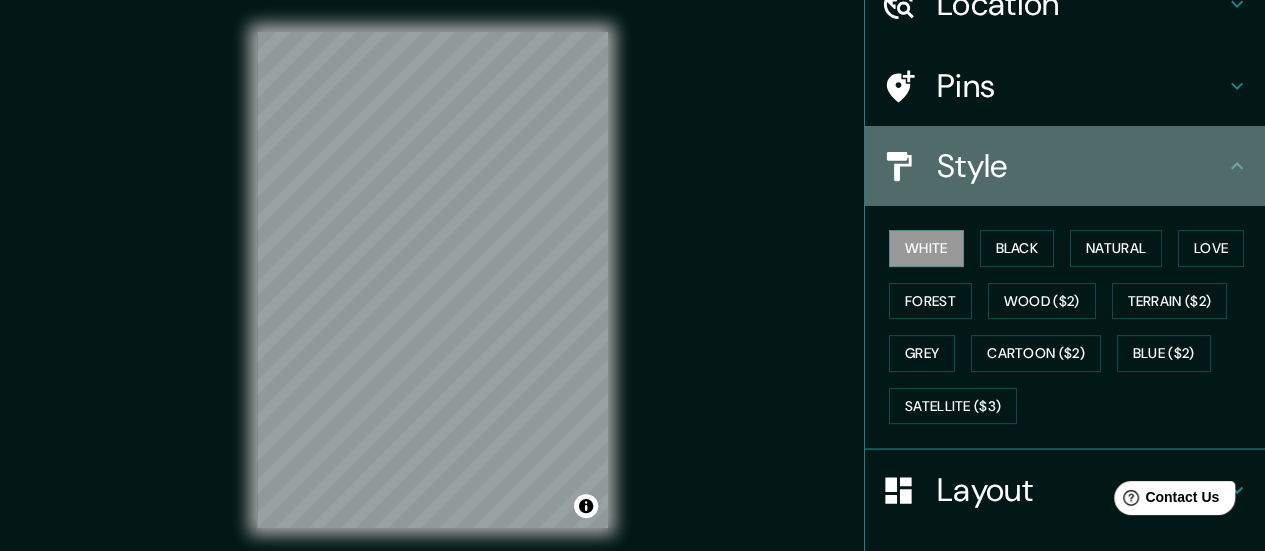 click on "Style" at bounding box center (1065, 166) 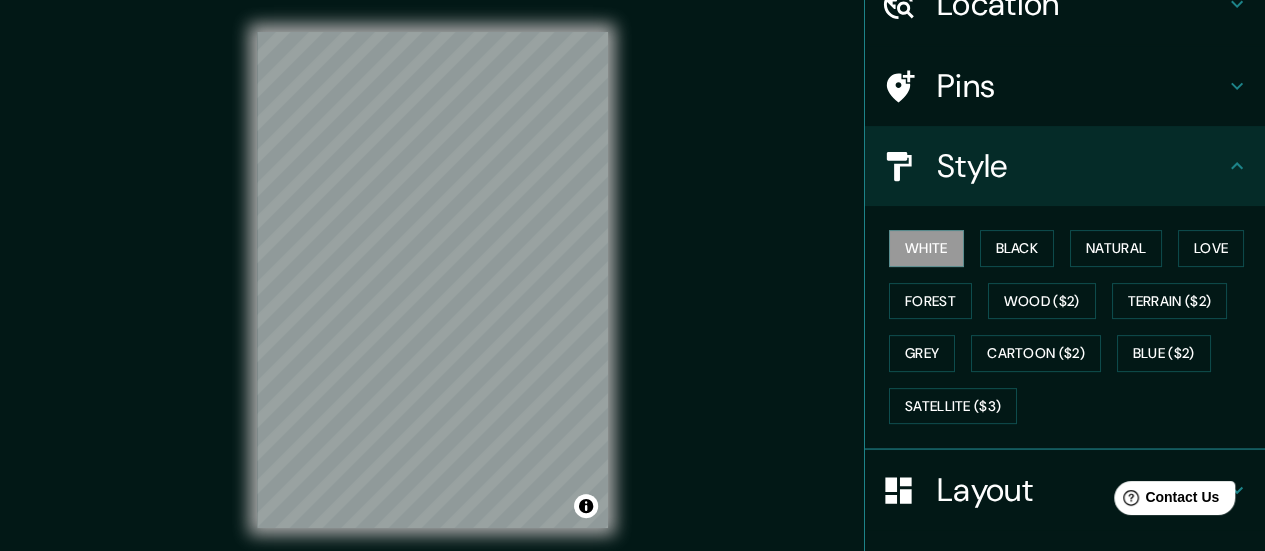 click 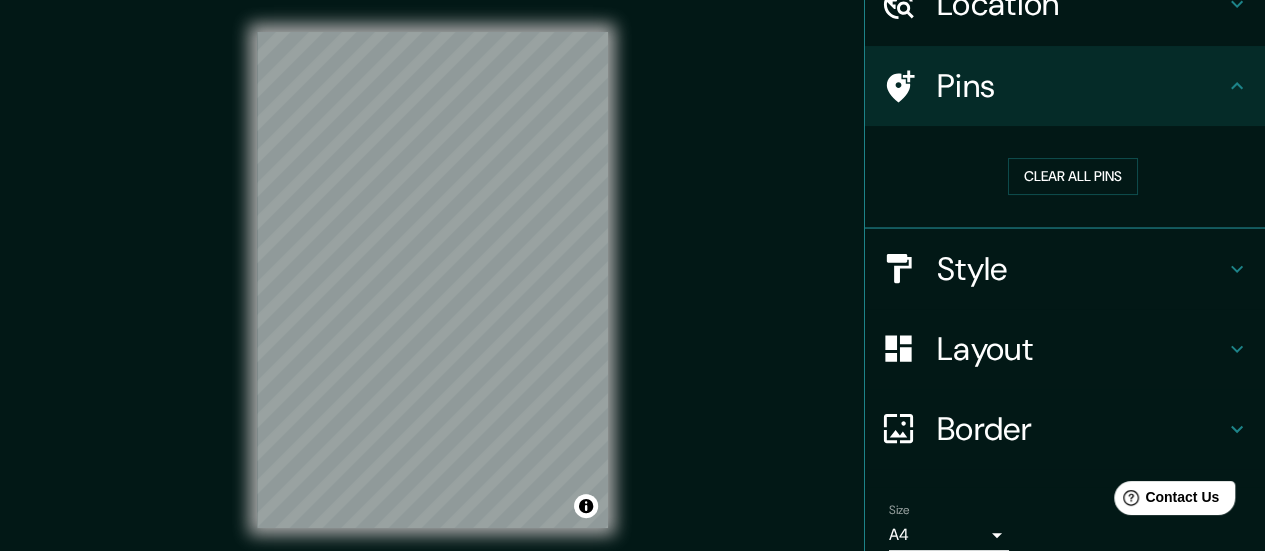 click 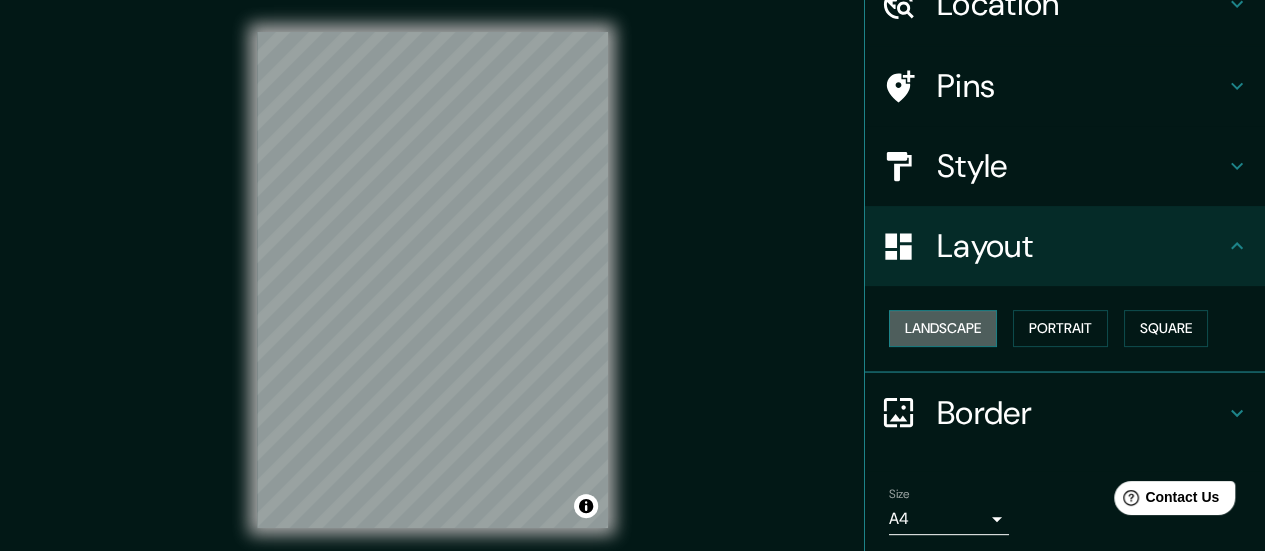click on "Landscape" at bounding box center [943, 328] 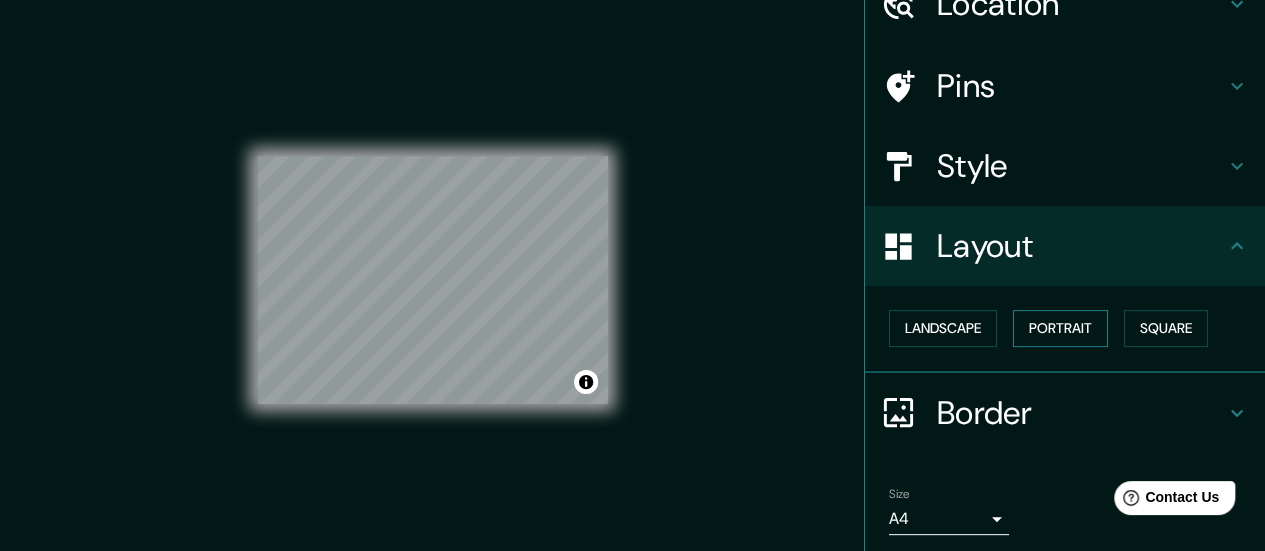 click on "Portrait" at bounding box center (1060, 328) 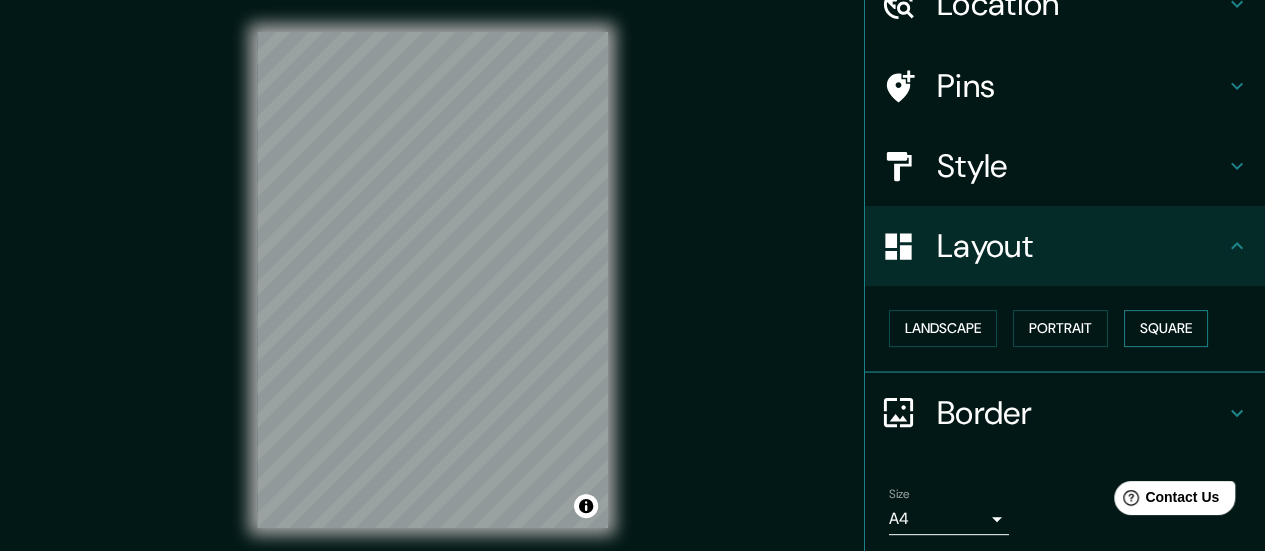 click on "Square" at bounding box center [1166, 328] 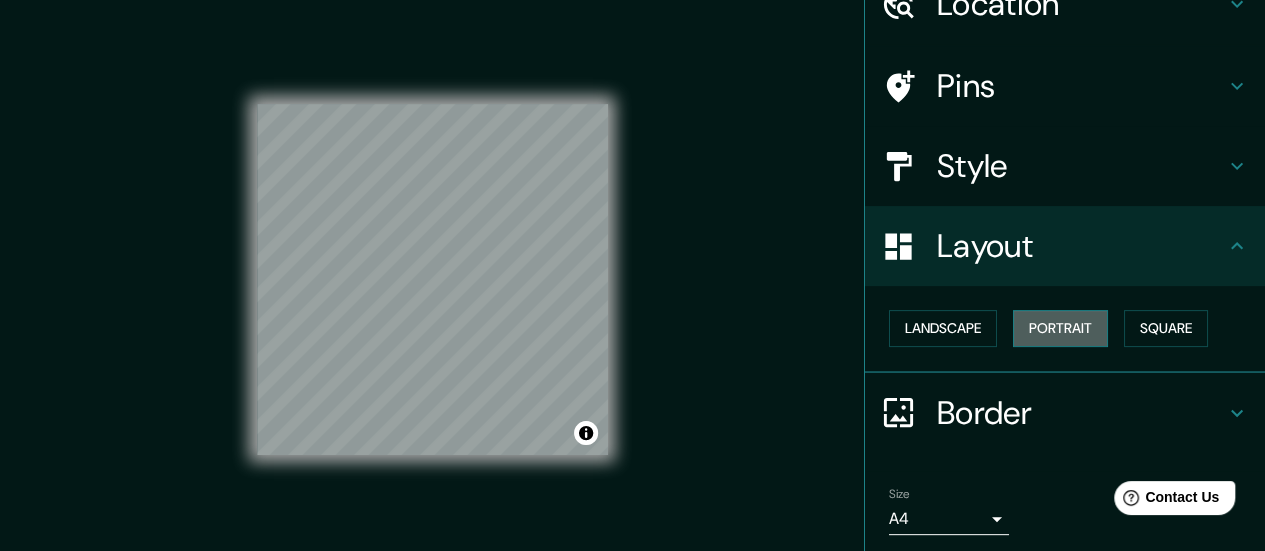 click on "Portrait" at bounding box center (1060, 328) 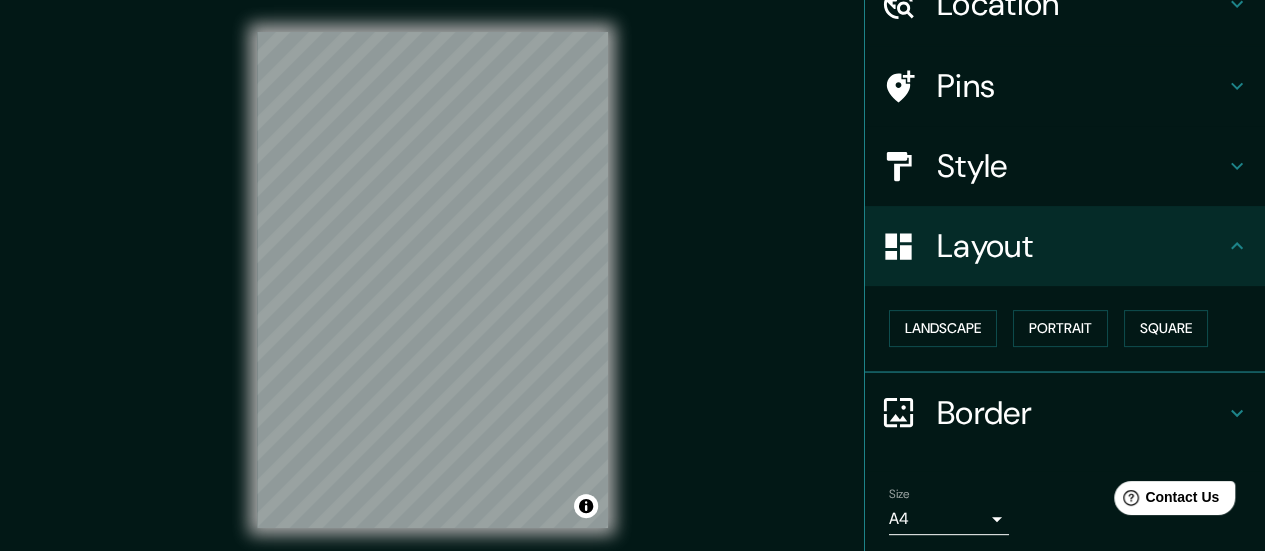 click on "Layout" at bounding box center (1065, 246) 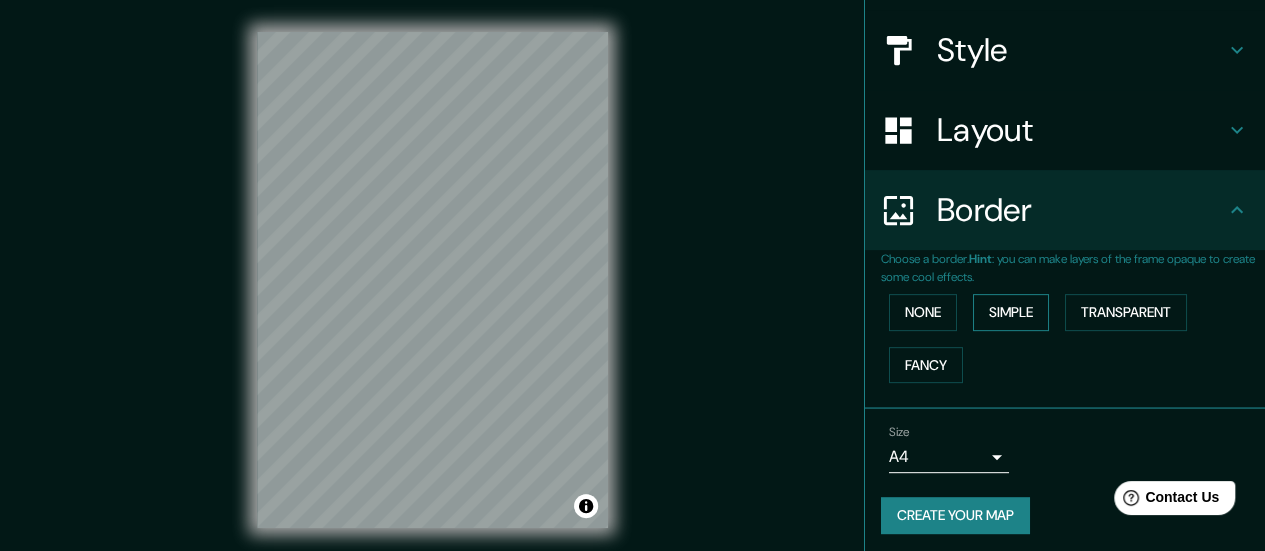 scroll, scrollTop: 220, scrollLeft: 0, axis: vertical 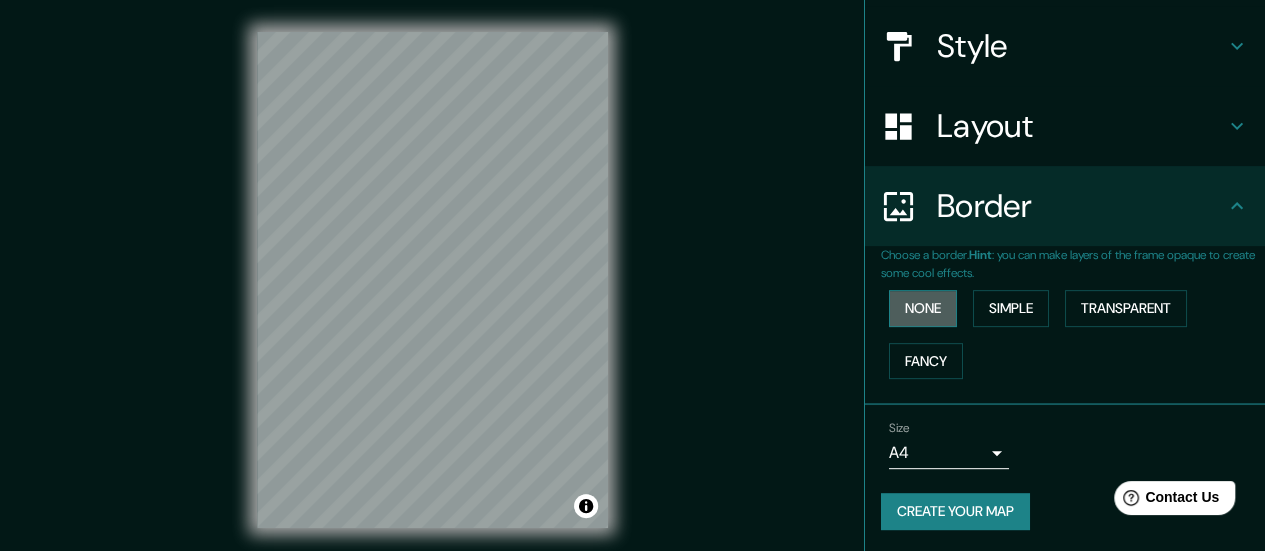 click on "None" at bounding box center (923, 308) 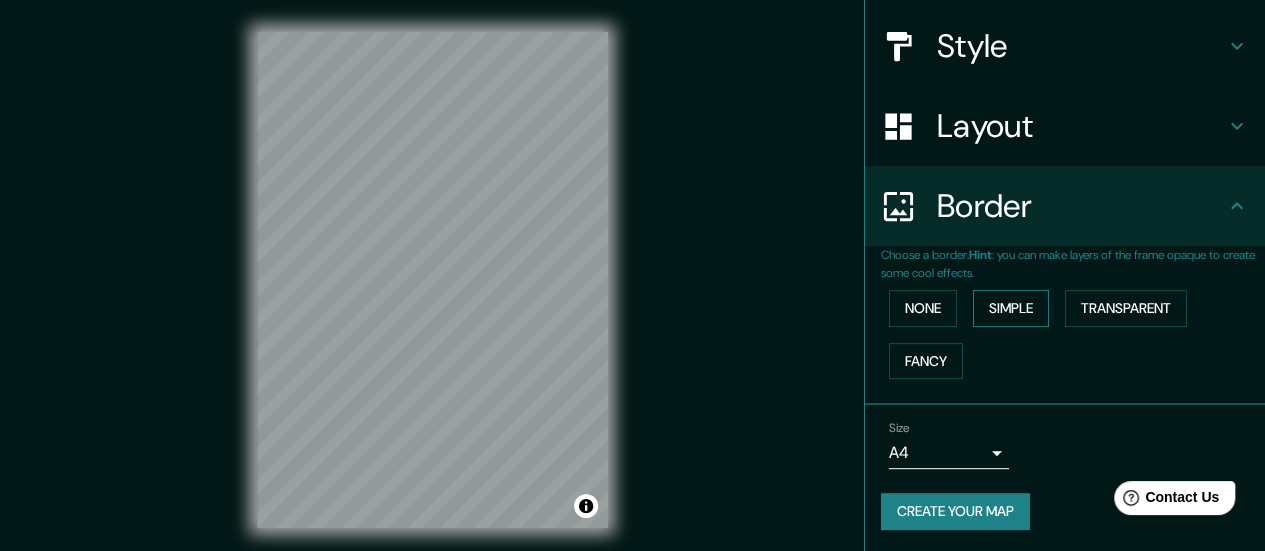 click on "Simple" at bounding box center [1011, 308] 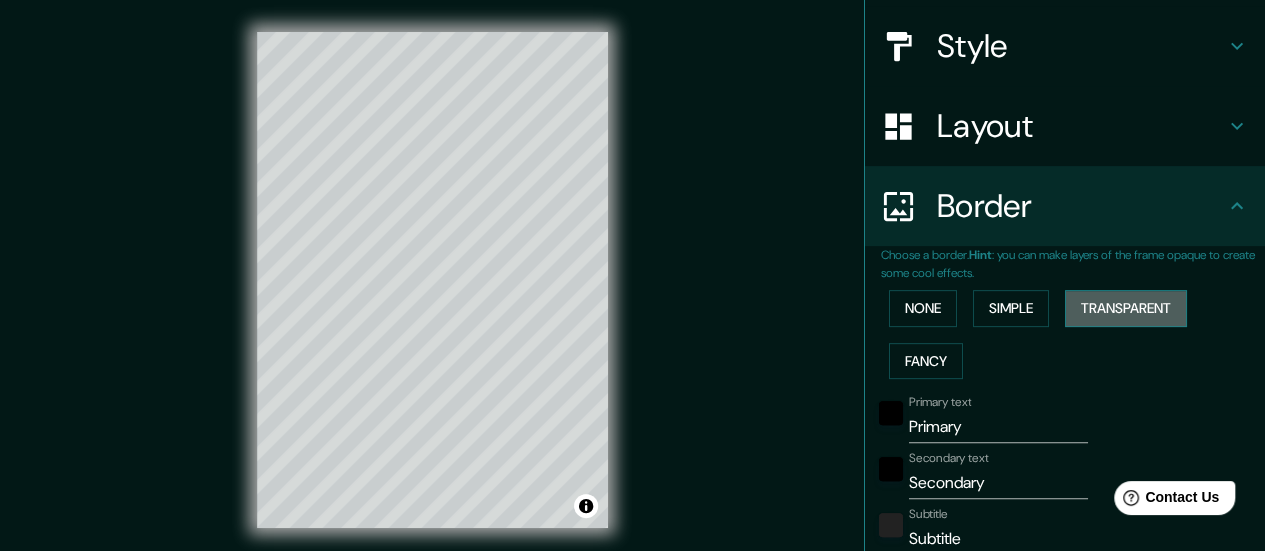 click on "Transparent" at bounding box center [1126, 308] 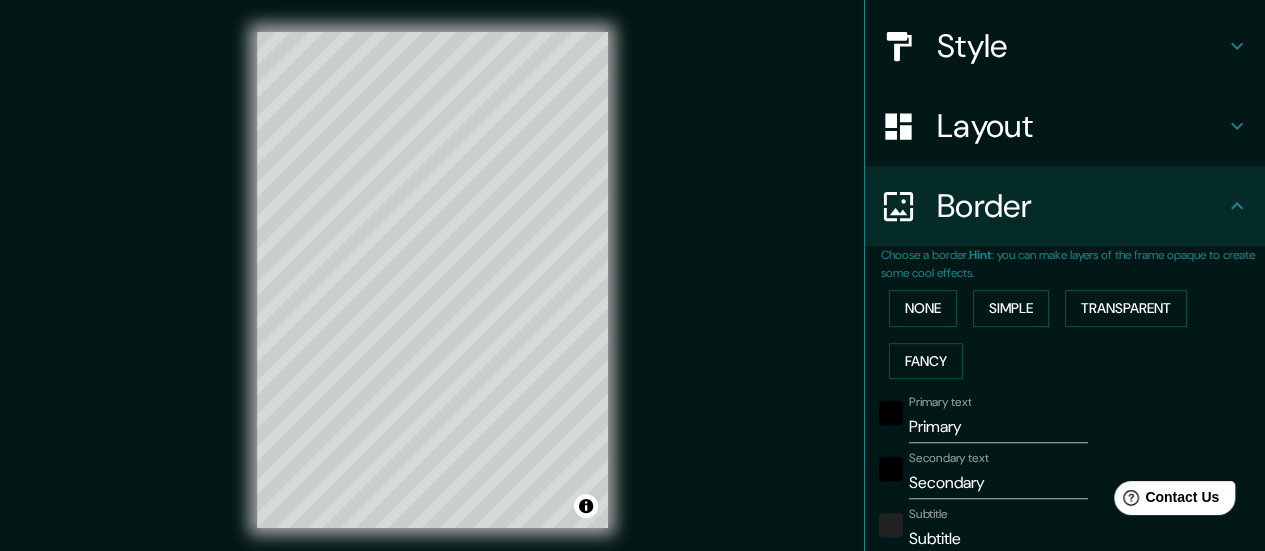 scroll, scrollTop: 0, scrollLeft: 0, axis: both 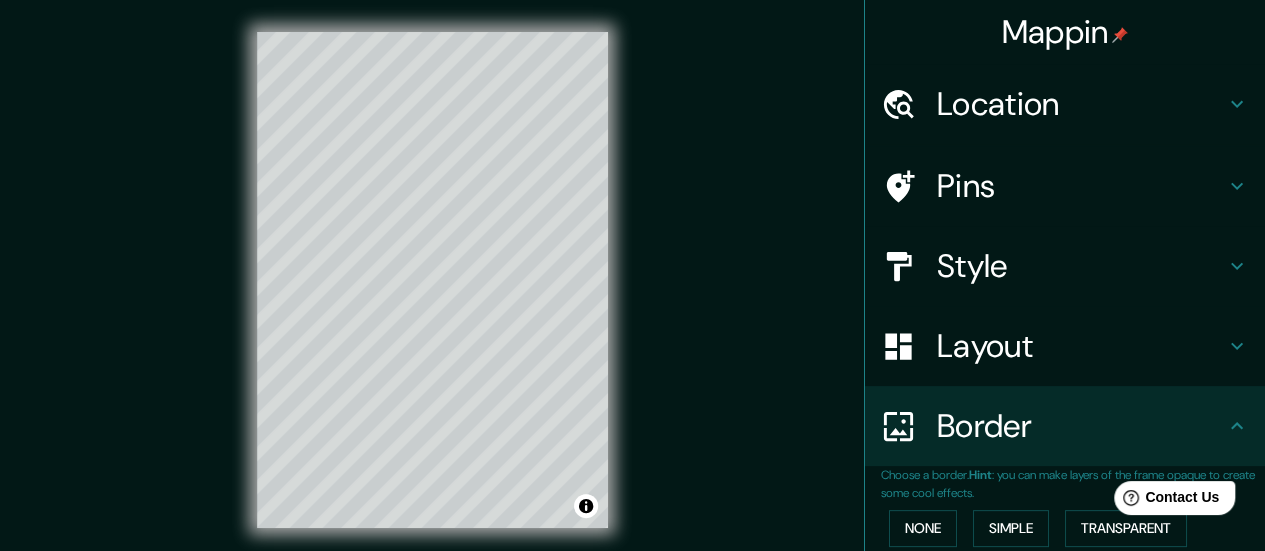 click on "Location" at bounding box center [1081, 104] 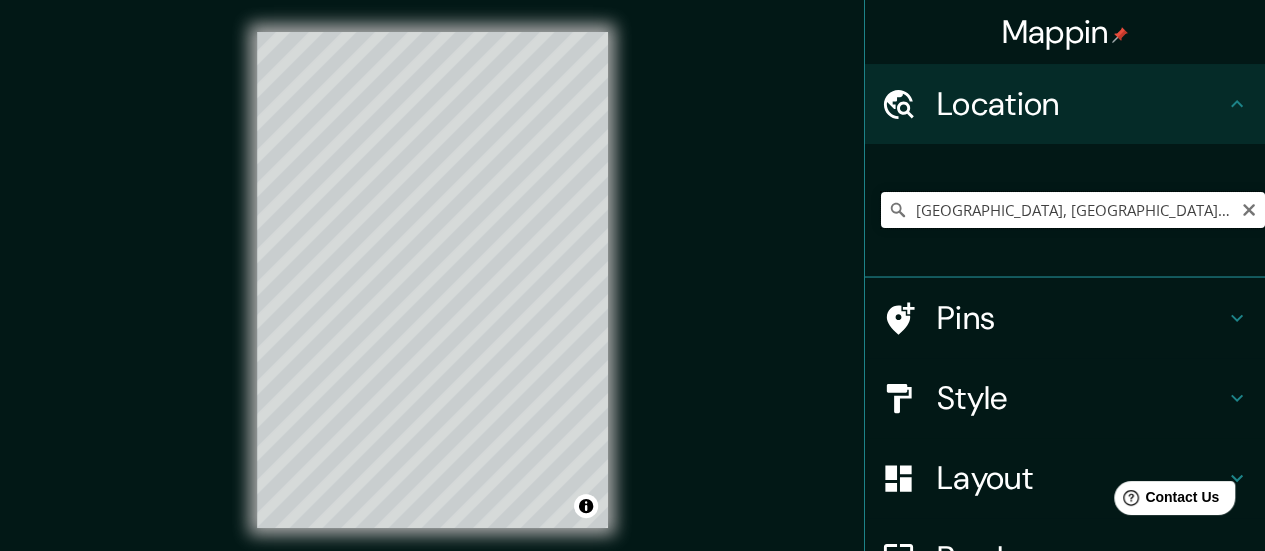 click on "[GEOGRAPHIC_DATA], [GEOGRAPHIC_DATA], [GEOGRAPHIC_DATA]" at bounding box center [1073, 210] 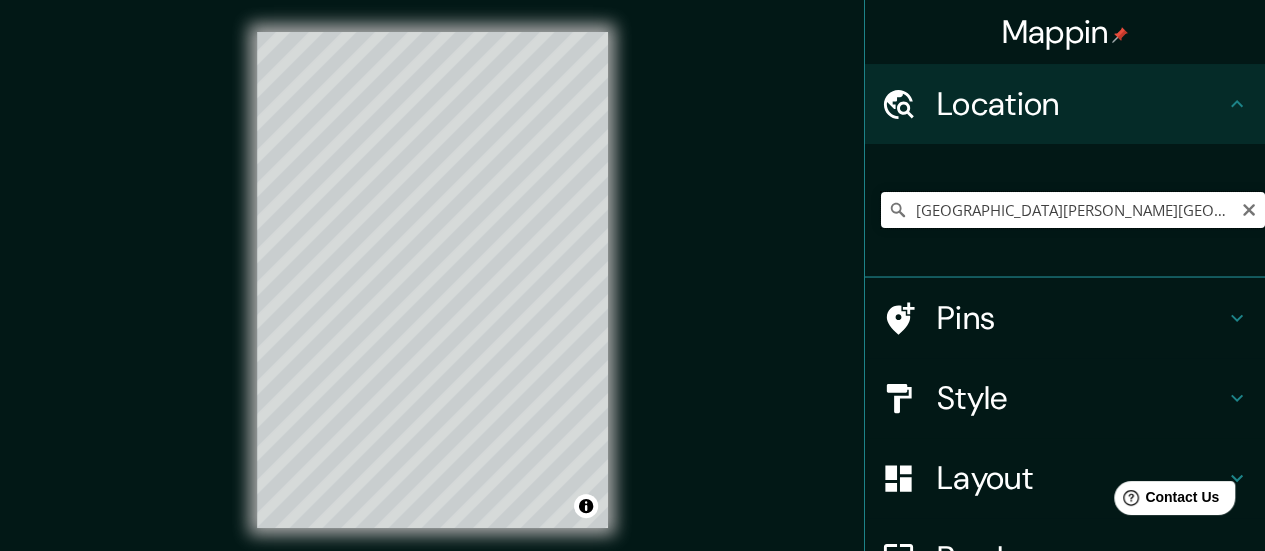 drag, startPoint x: 1060, startPoint y: 210, endPoint x: 959, endPoint y: 213, distance: 101.04455 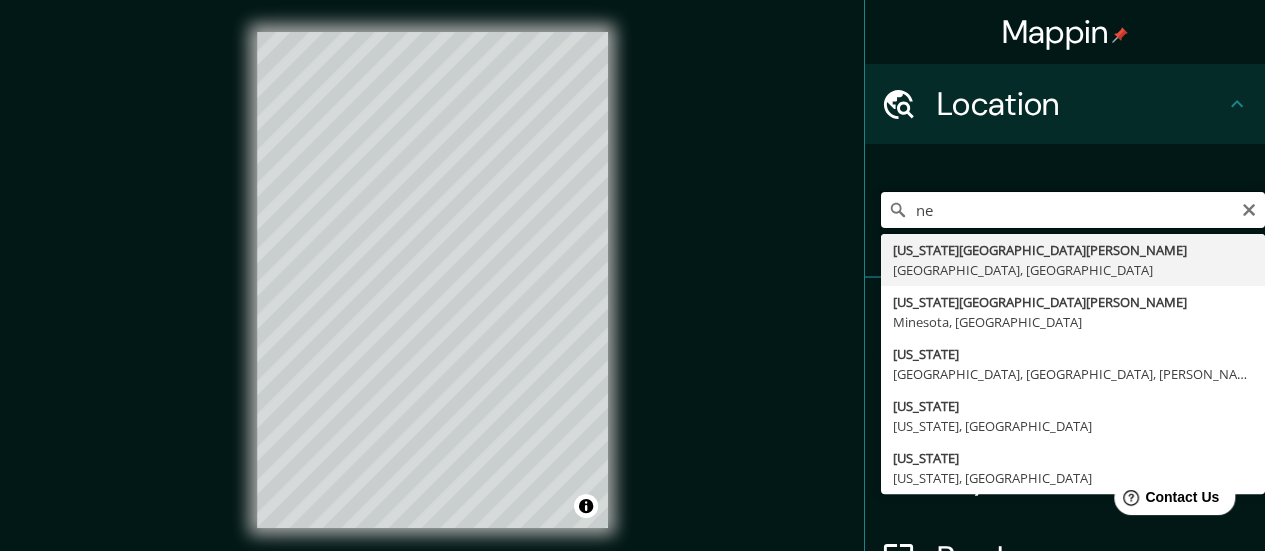 type on "n" 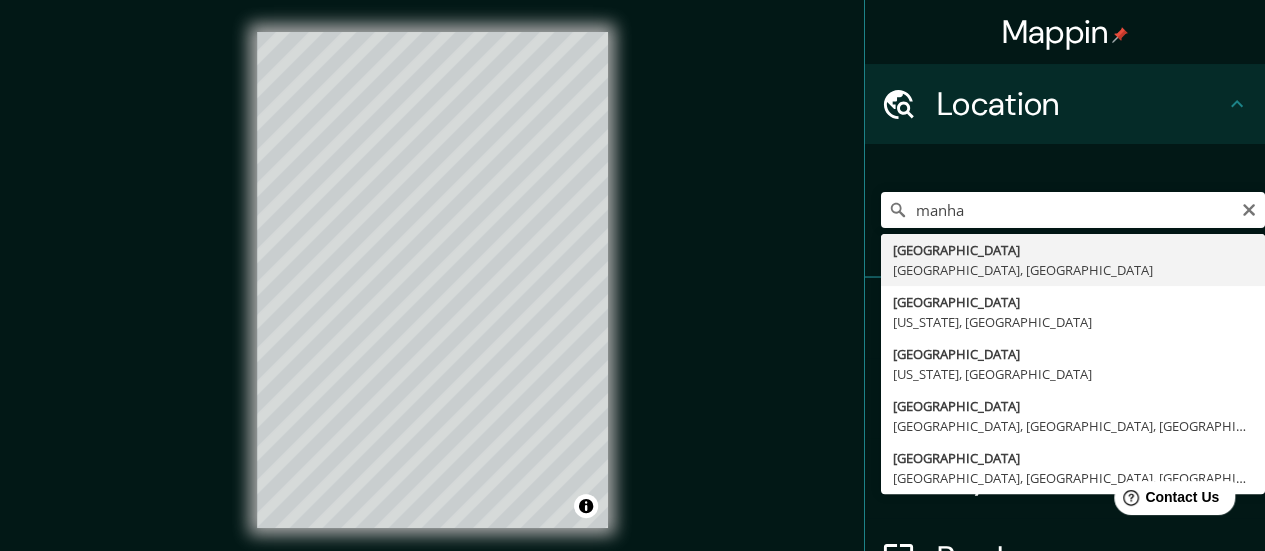 type on "[GEOGRAPHIC_DATA], [GEOGRAPHIC_DATA], [GEOGRAPHIC_DATA]" 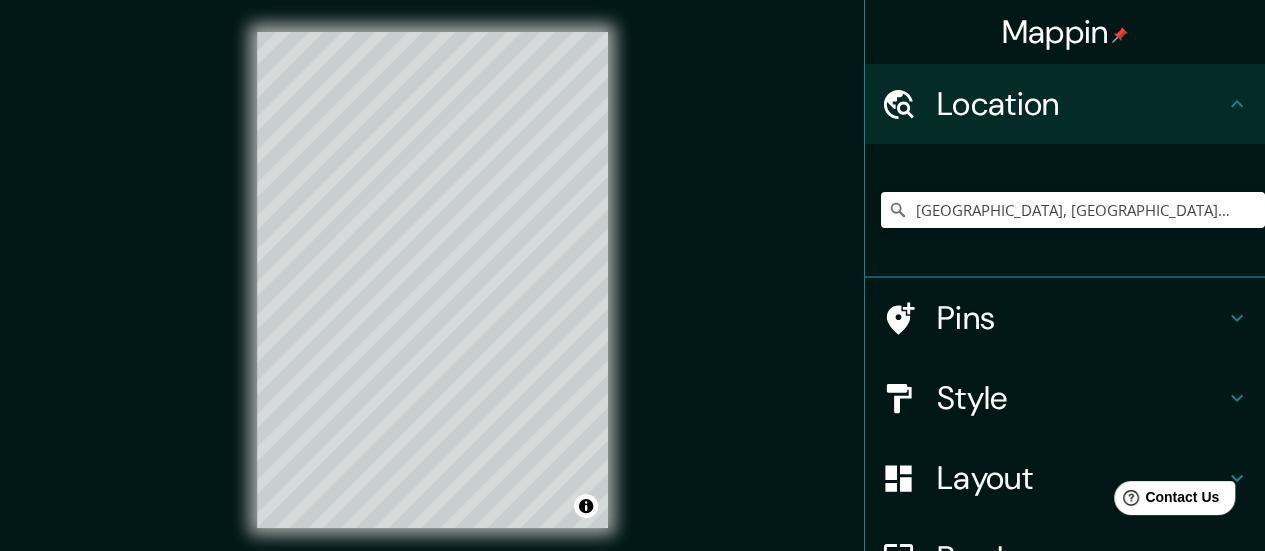 click on "Style" at bounding box center (1081, 398) 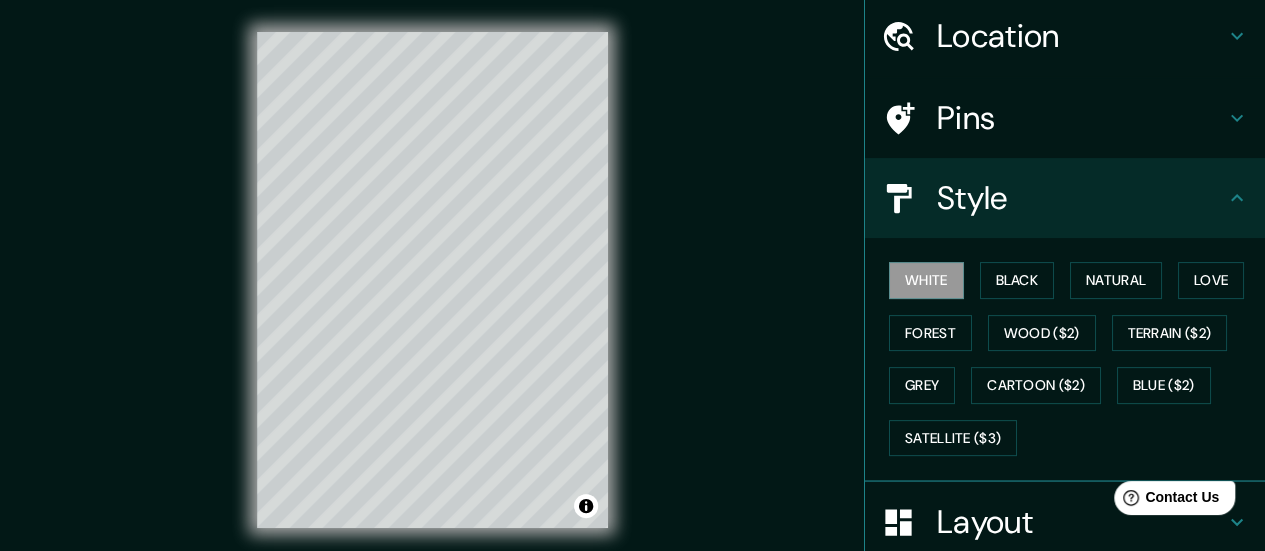 scroll, scrollTop: 100, scrollLeft: 0, axis: vertical 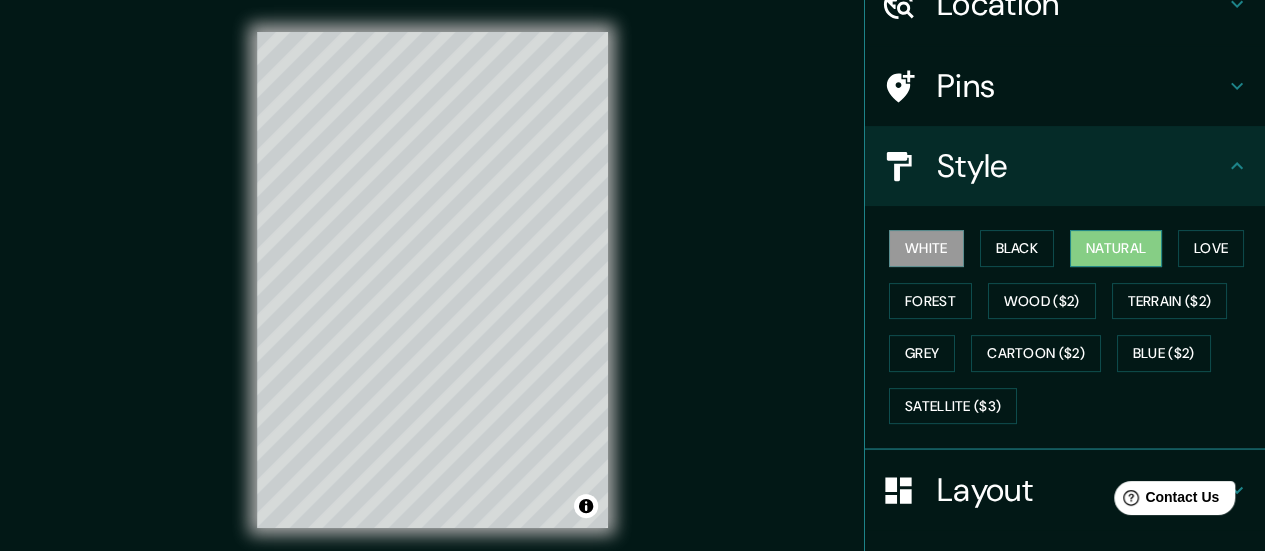 click on "Natural" at bounding box center (1116, 248) 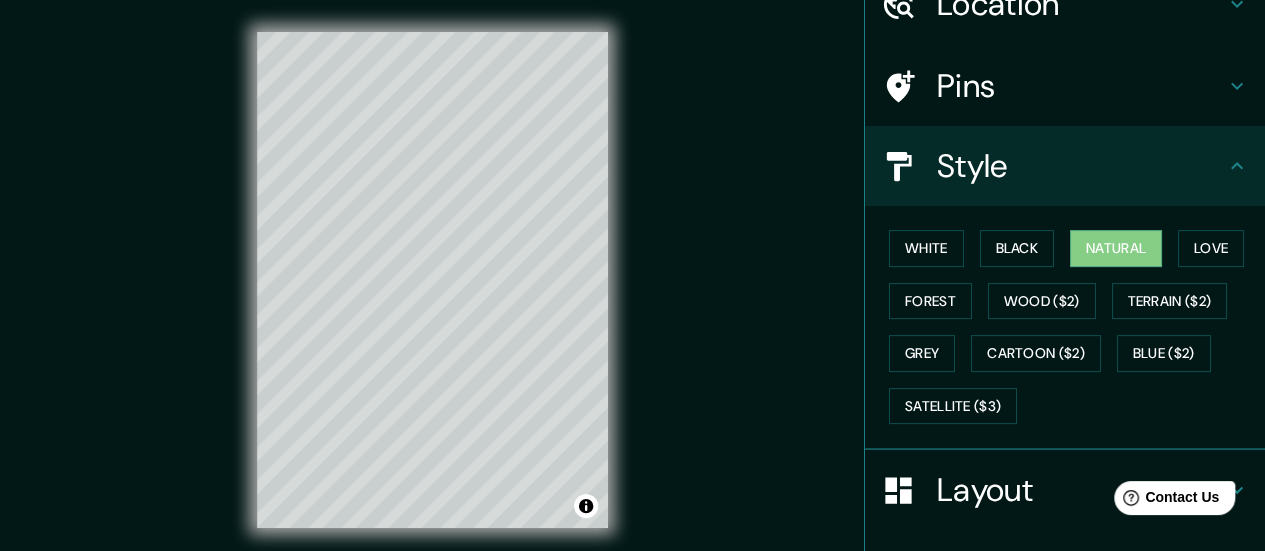 click on "Style" at bounding box center [1081, 166] 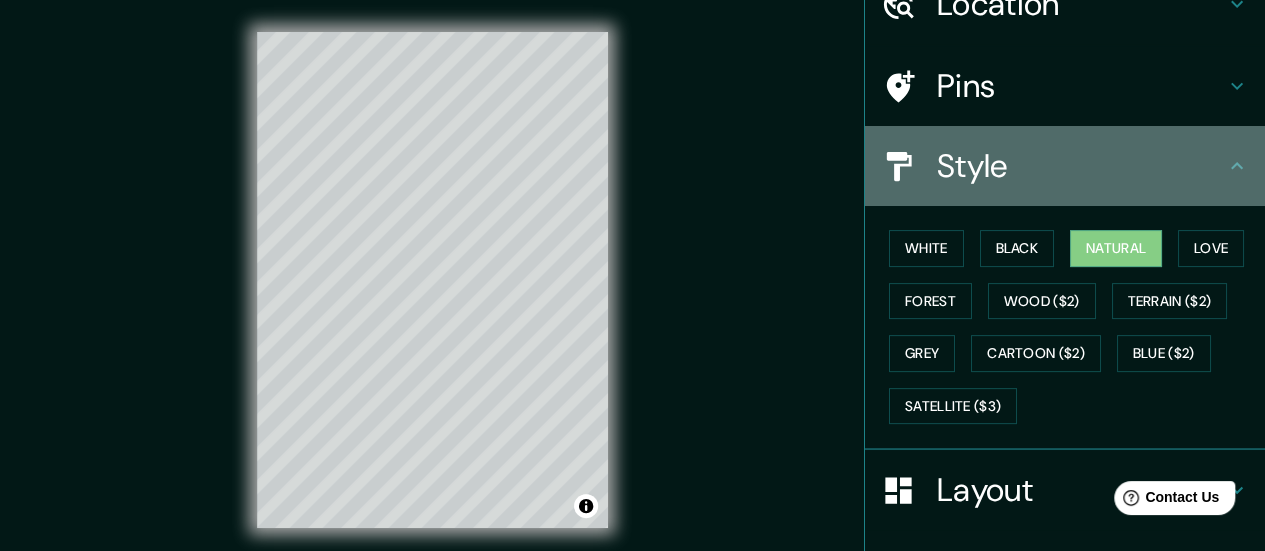click 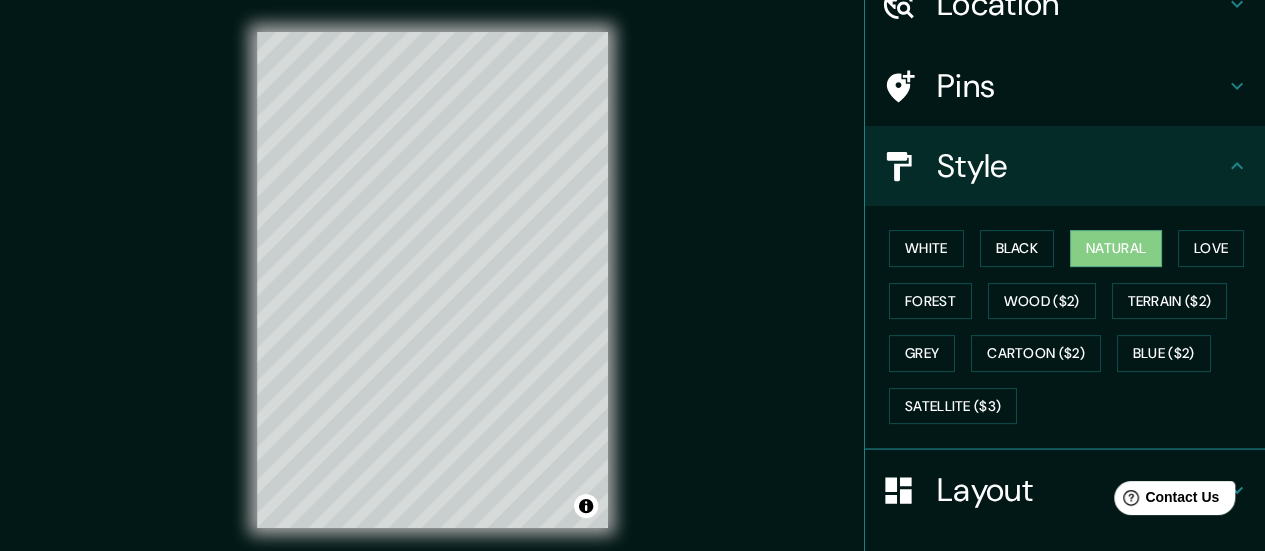 scroll, scrollTop: 0, scrollLeft: 0, axis: both 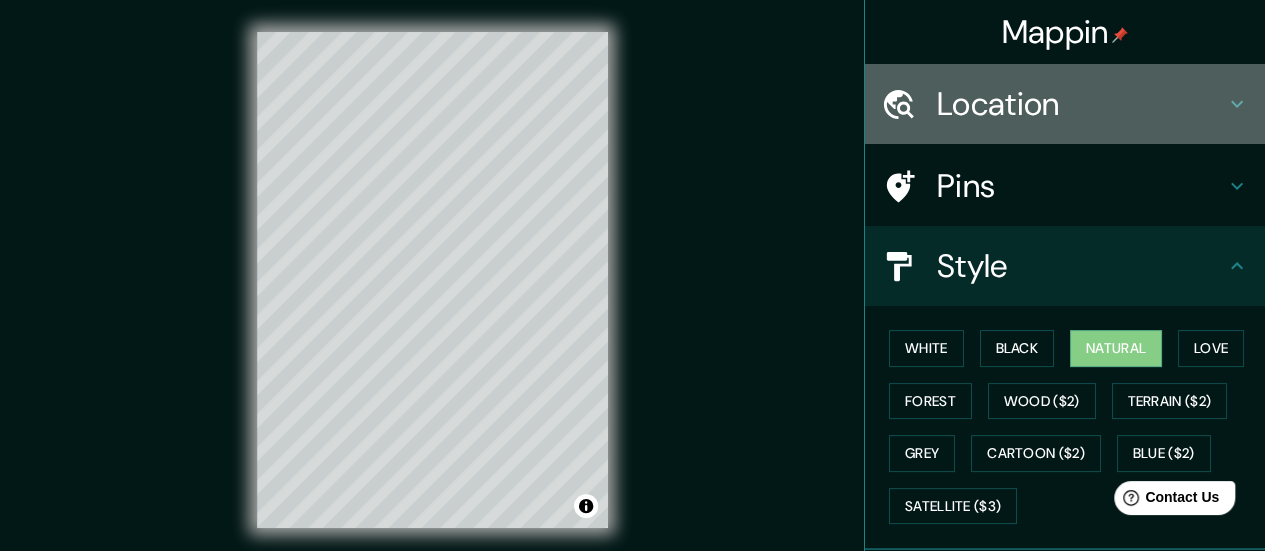 click on "Location" at bounding box center (1081, 104) 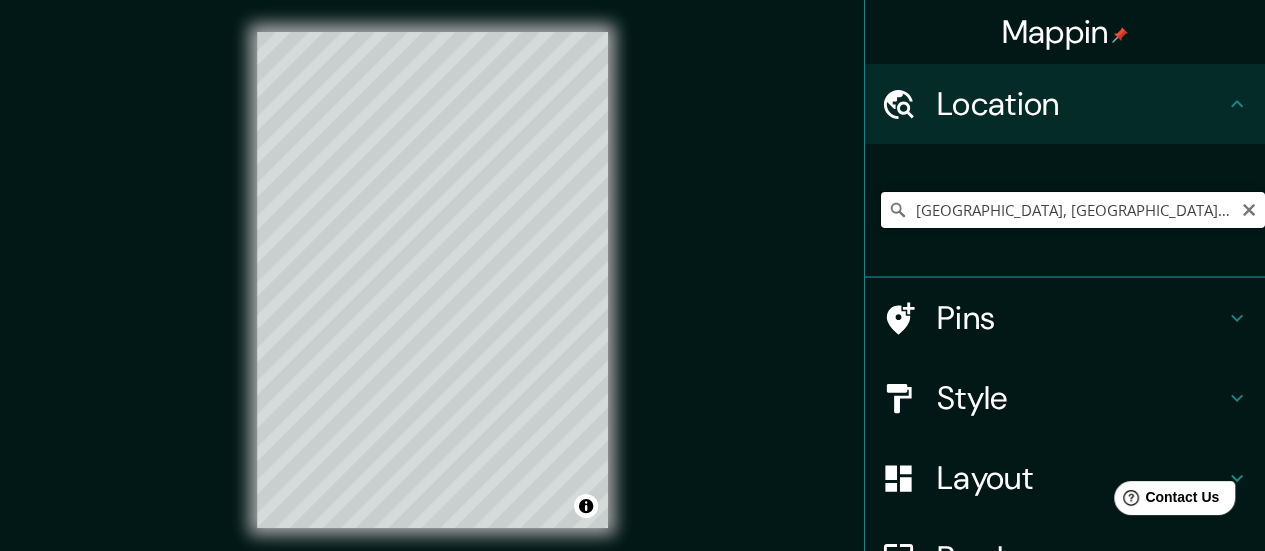 click on "[GEOGRAPHIC_DATA], [GEOGRAPHIC_DATA], [GEOGRAPHIC_DATA]" at bounding box center (1073, 210) 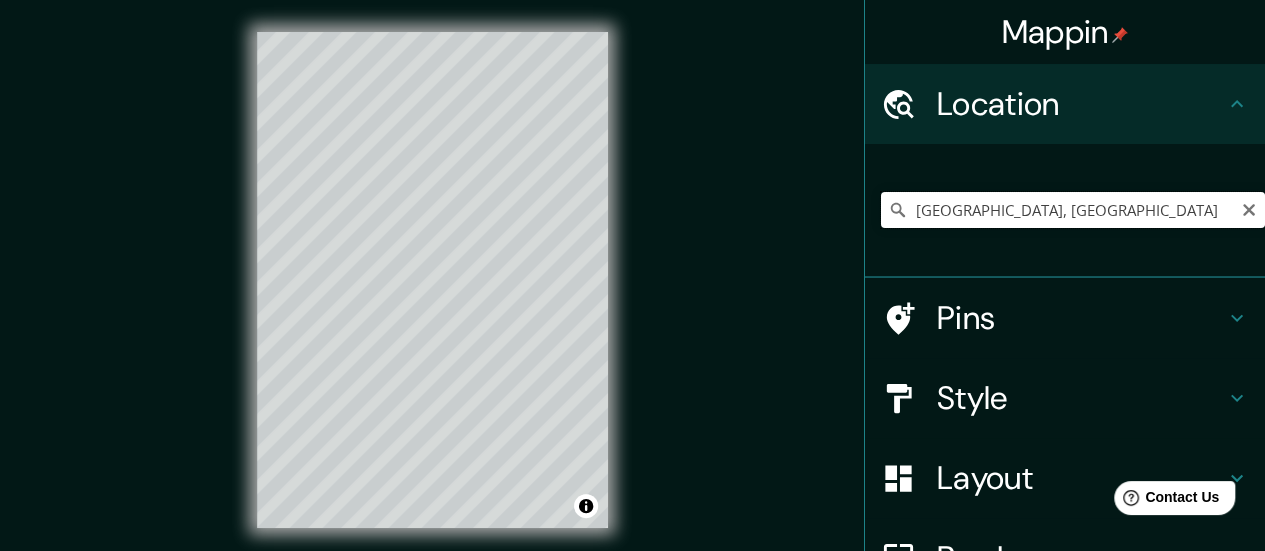 click on "[GEOGRAPHIC_DATA], [GEOGRAPHIC_DATA]" at bounding box center (1073, 210) 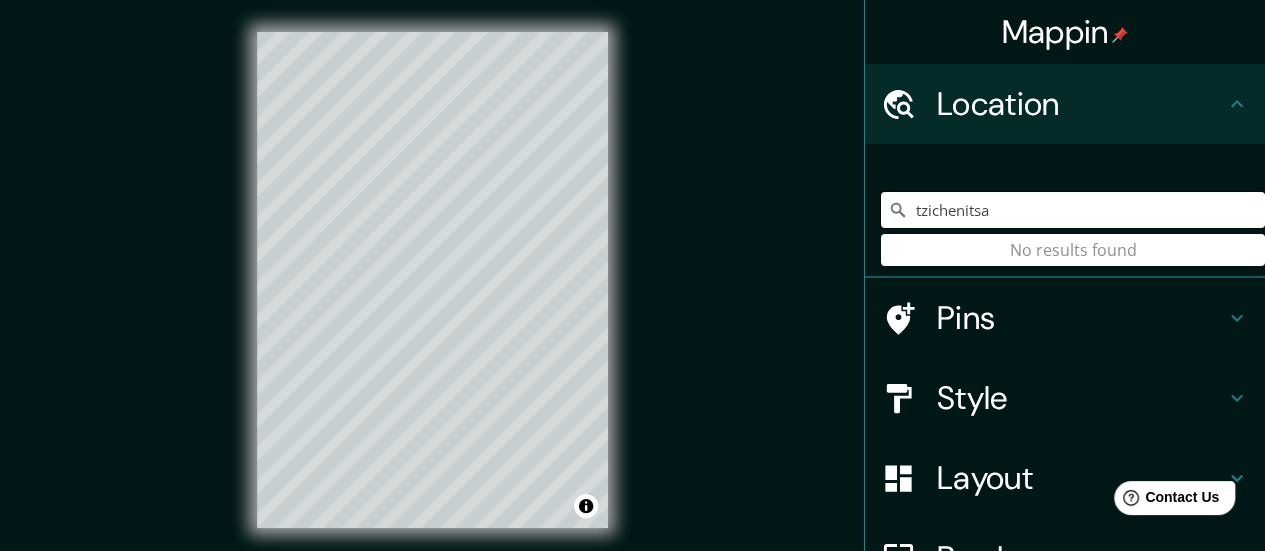 click on "Mappin Location tzichenitsa No results found Pins Style Layout Border Choose a border.  Hint : you can make layers of the frame opaque to create some cool effects. None Simple Transparent Fancy Primary text Primary Secondary text Secondary Subtitle Subtitle Add frame layer Size A4 single Create your map © Mapbox   © OpenStreetMap   Improve this map Any problems, suggestions, or concerns please email    [EMAIL_ADDRESS][DOMAIN_NAME] . . ." at bounding box center [632, 296] 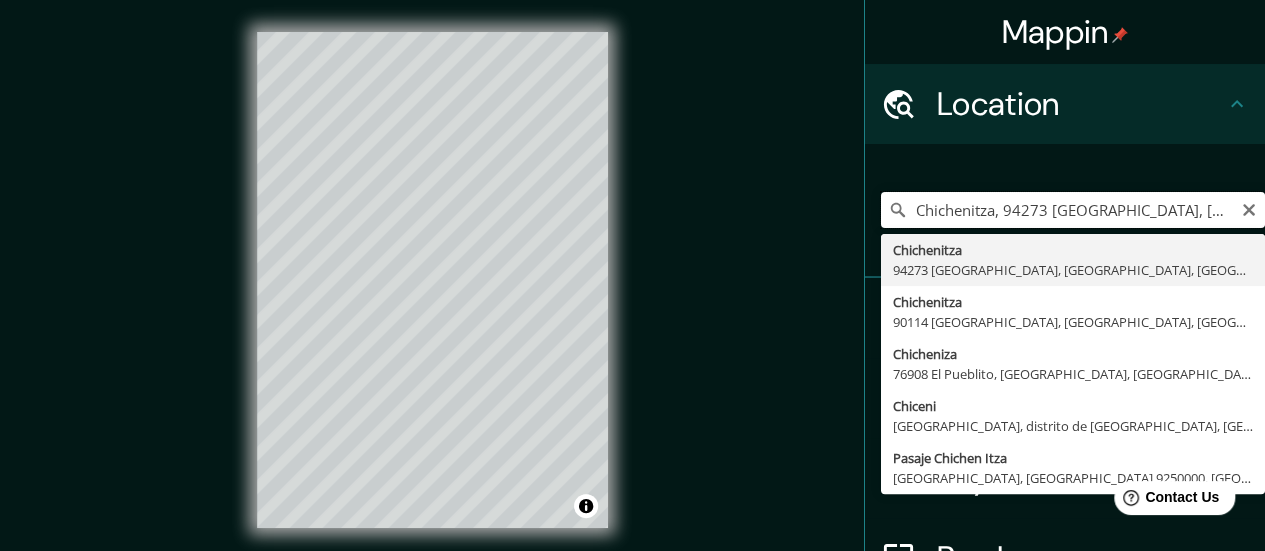 scroll, scrollTop: 0, scrollLeft: 0, axis: both 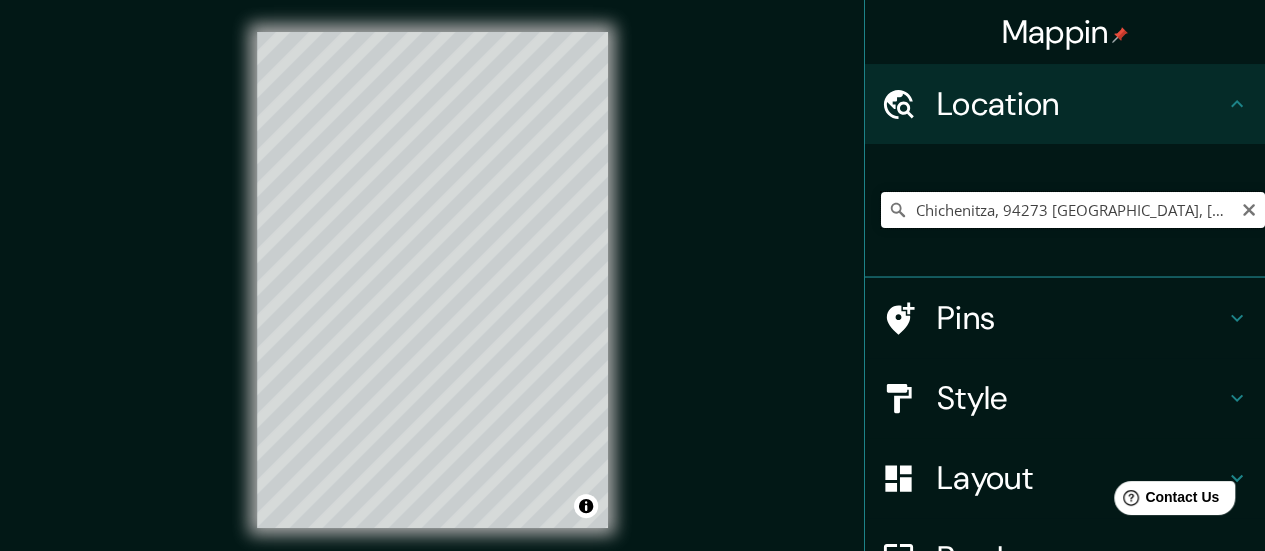 click on "Chichenitza, 94273 [GEOGRAPHIC_DATA], [GEOGRAPHIC_DATA], [GEOGRAPHIC_DATA]" at bounding box center (1073, 210) 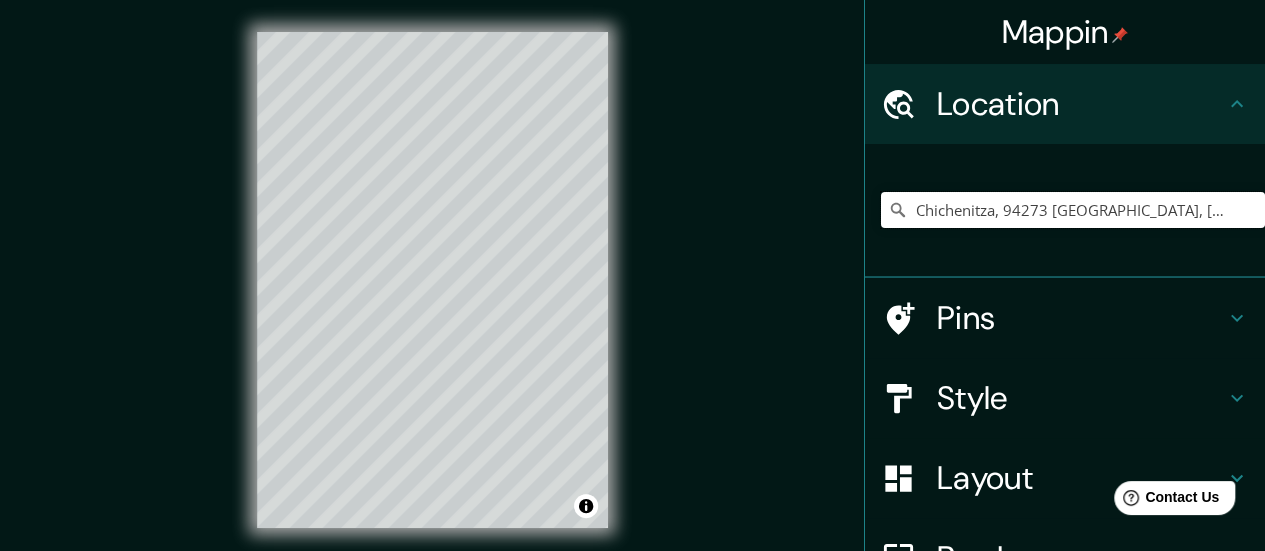 scroll, scrollTop: 0, scrollLeft: 0, axis: both 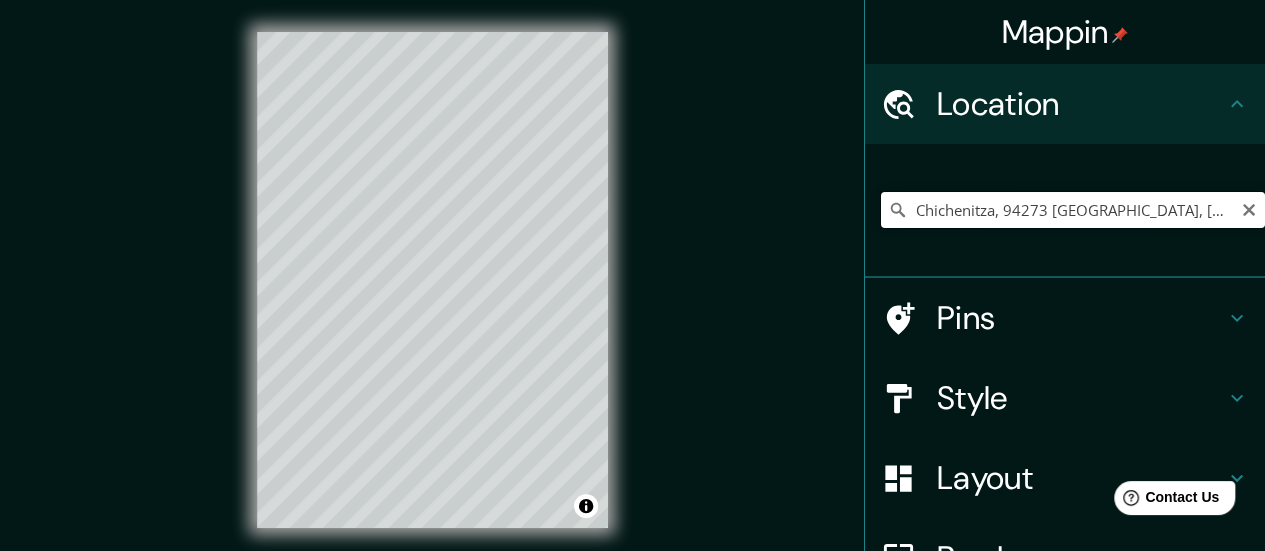 click on "Chichenitza, 94273 [GEOGRAPHIC_DATA], [GEOGRAPHIC_DATA], [GEOGRAPHIC_DATA]" at bounding box center [1073, 210] 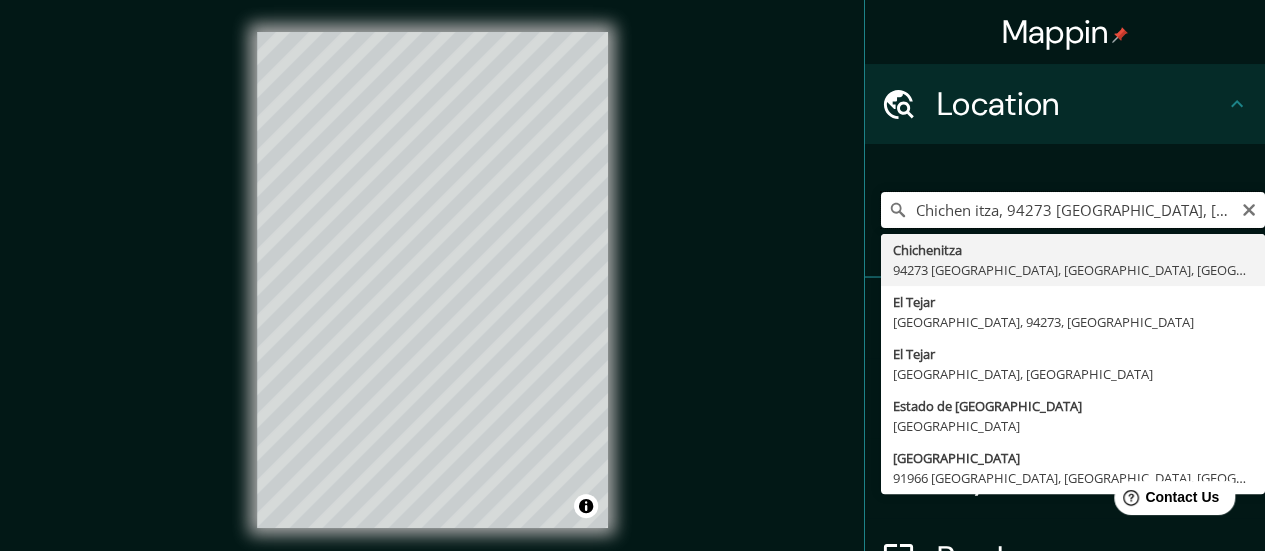 scroll, scrollTop: 0, scrollLeft: 76, axis: horizontal 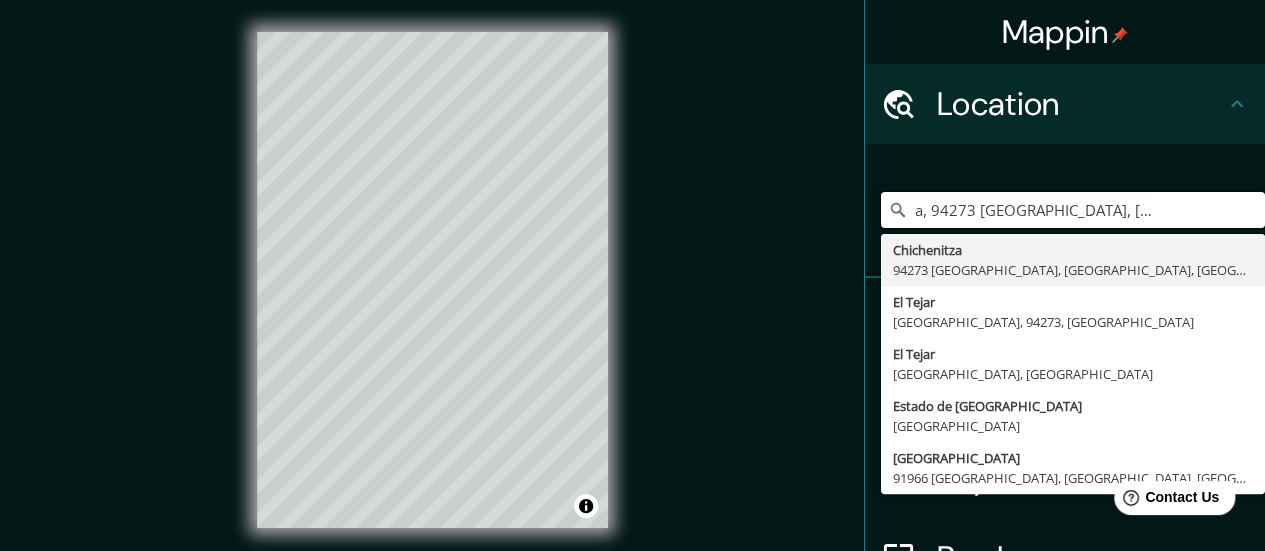 drag, startPoint x: 988, startPoint y: 212, endPoint x: 1268, endPoint y: 212, distance: 280 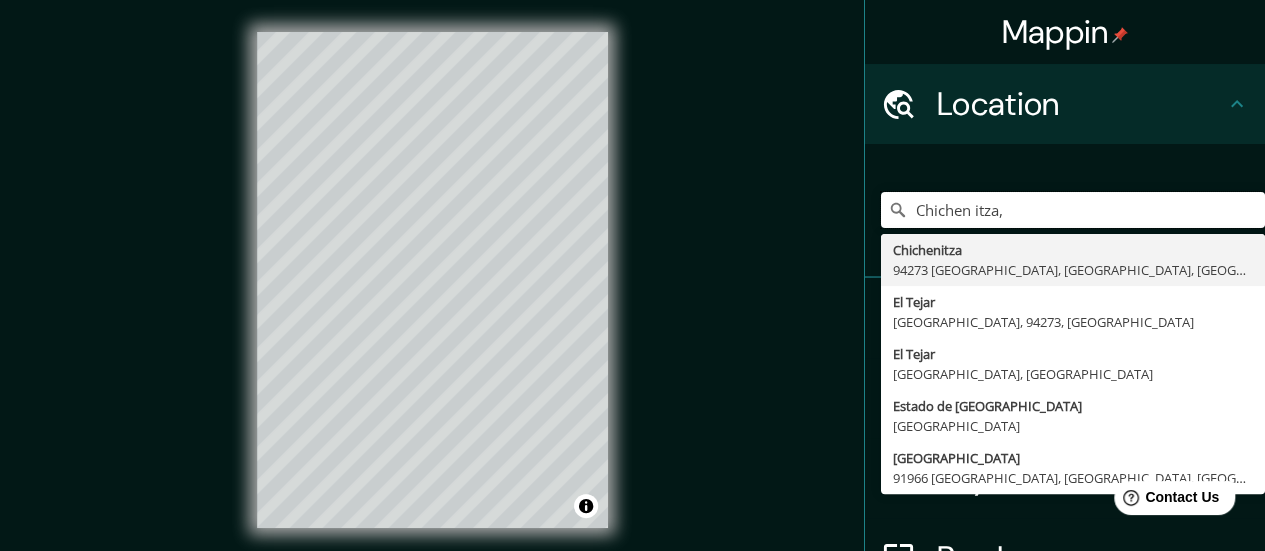 scroll, scrollTop: 0, scrollLeft: 0, axis: both 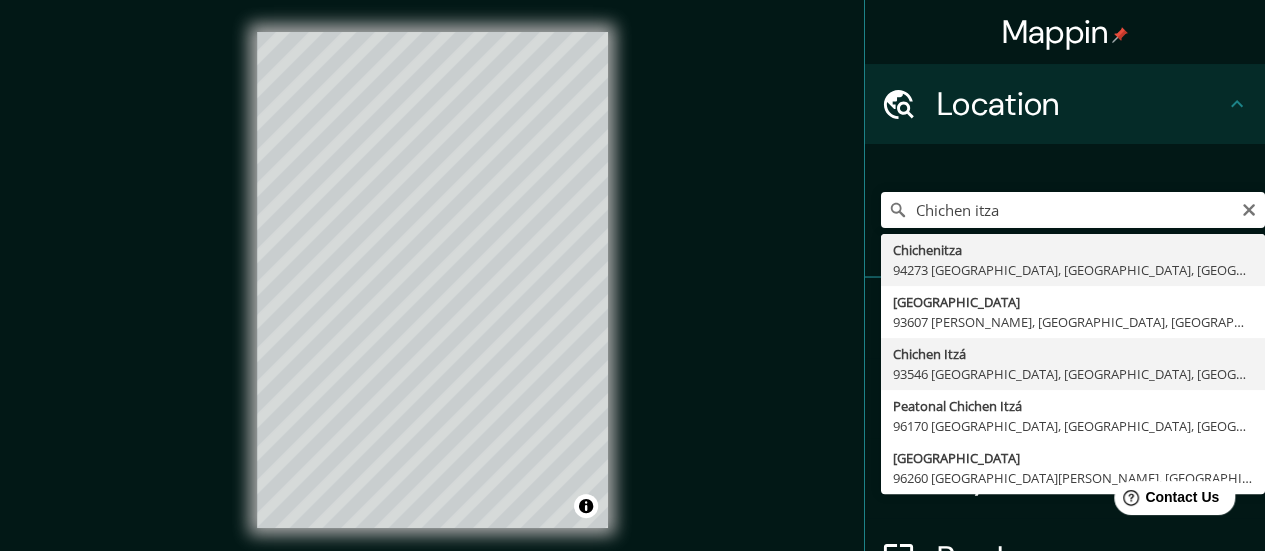 type on "Chichen Itzá, 93546 [GEOGRAPHIC_DATA], [GEOGRAPHIC_DATA], [GEOGRAPHIC_DATA]" 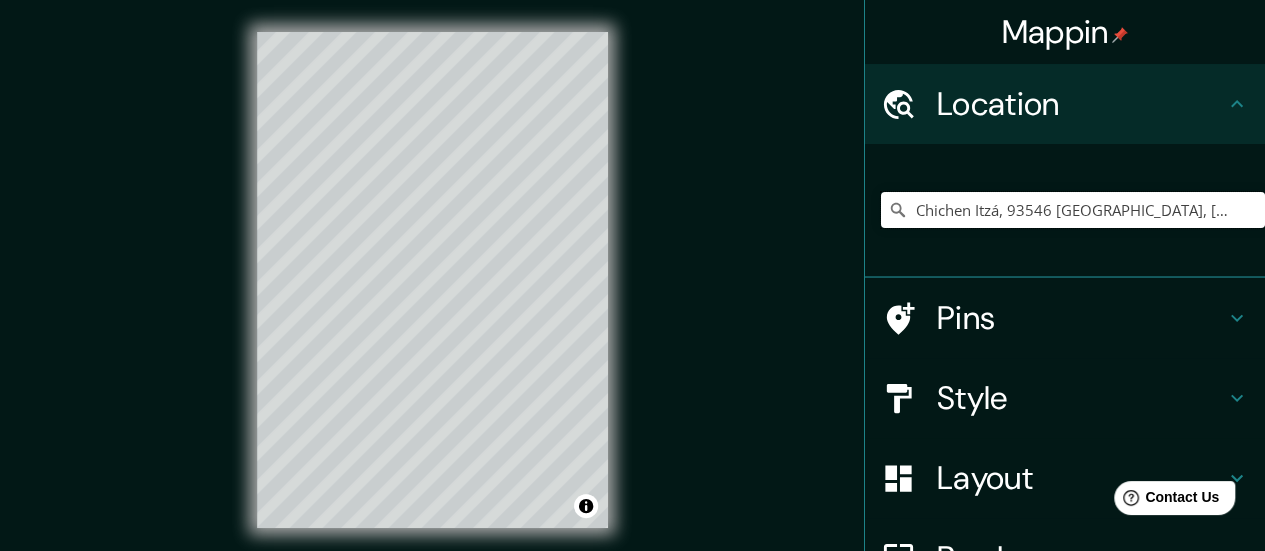 scroll, scrollTop: 0, scrollLeft: 0, axis: both 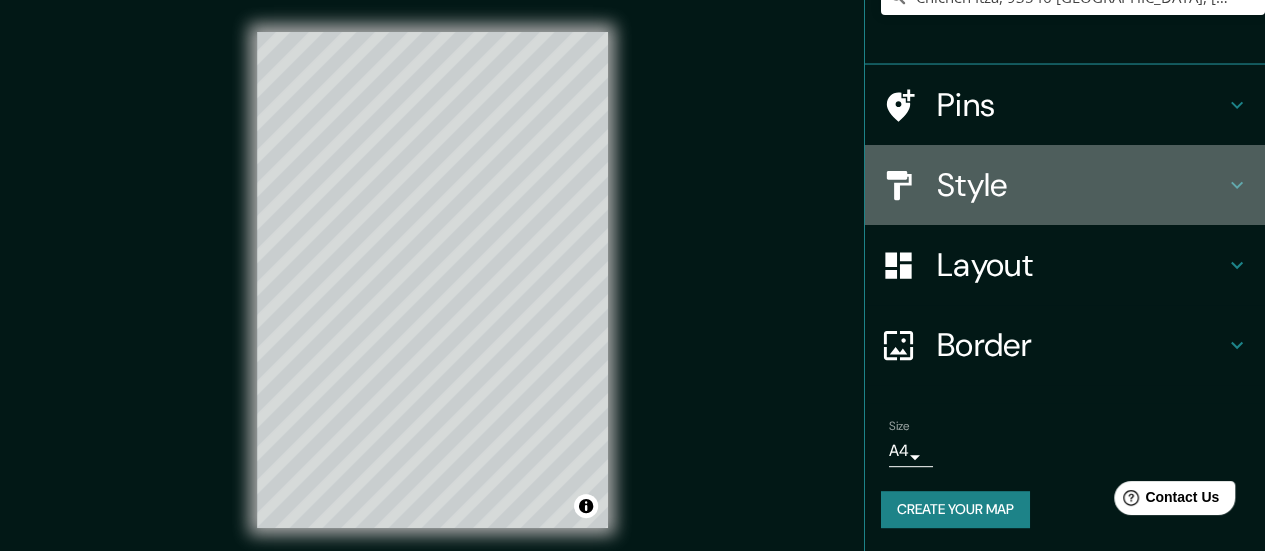 click 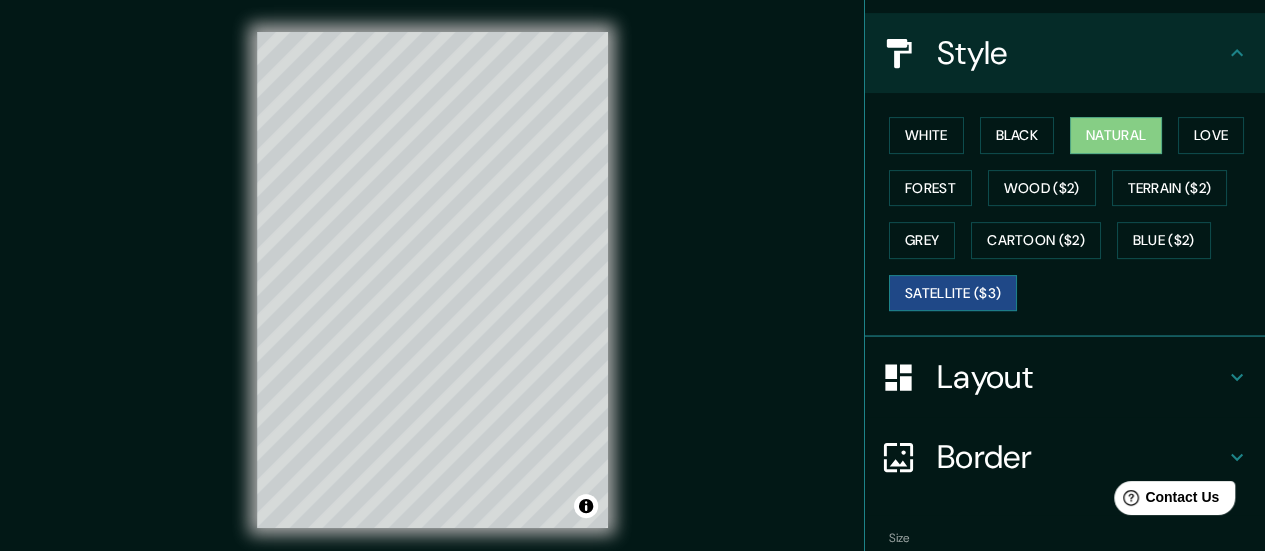 click on "Satellite ($3)" at bounding box center [953, 293] 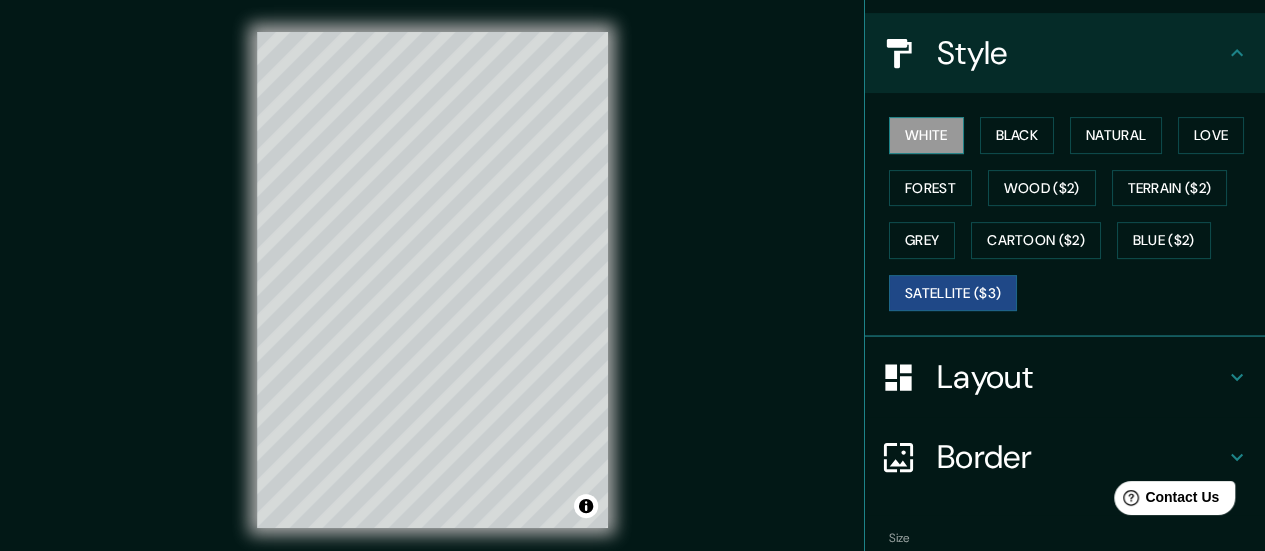 click on "White" at bounding box center [926, 135] 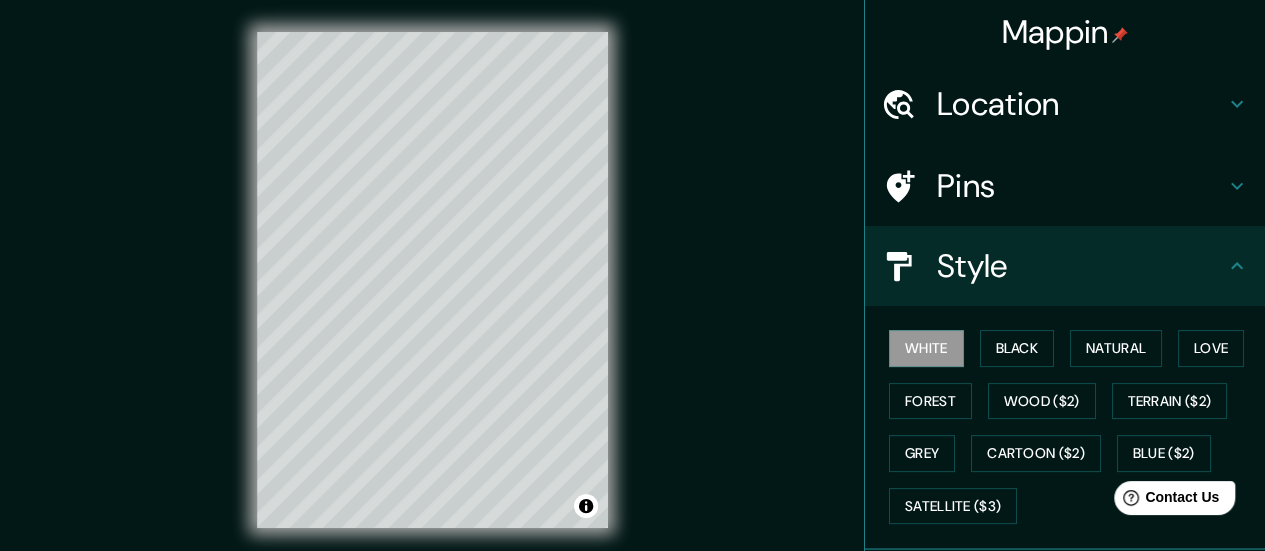 scroll, scrollTop: 0, scrollLeft: 0, axis: both 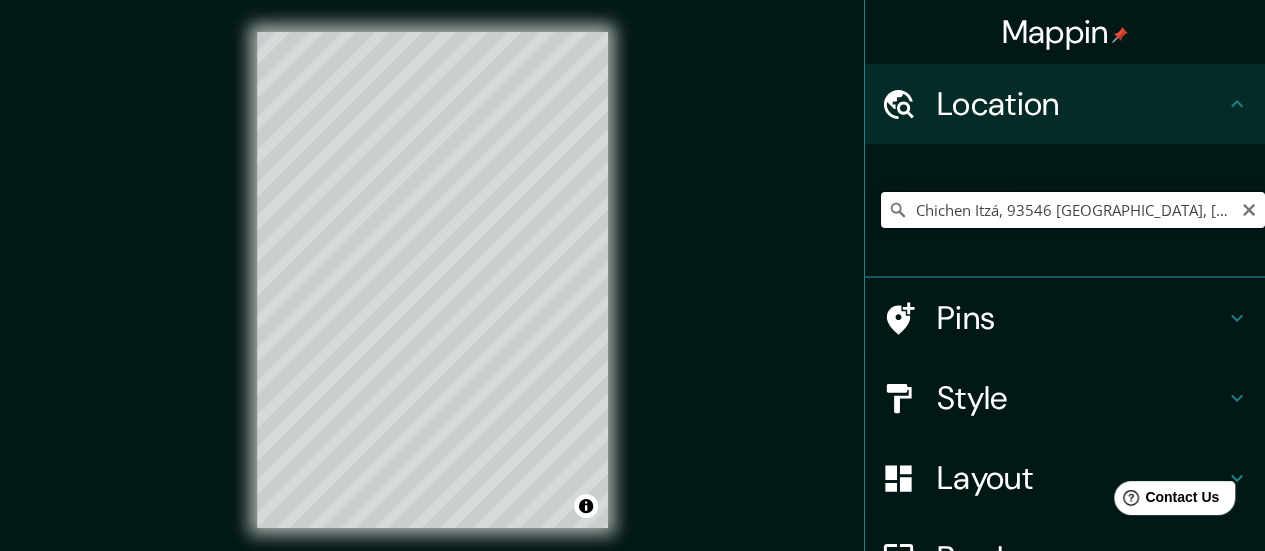 click on "Chichen Itzá, 93546 [GEOGRAPHIC_DATA], [GEOGRAPHIC_DATA], [GEOGRAPHIC_DATA]" at bounding box center [1073, 210] 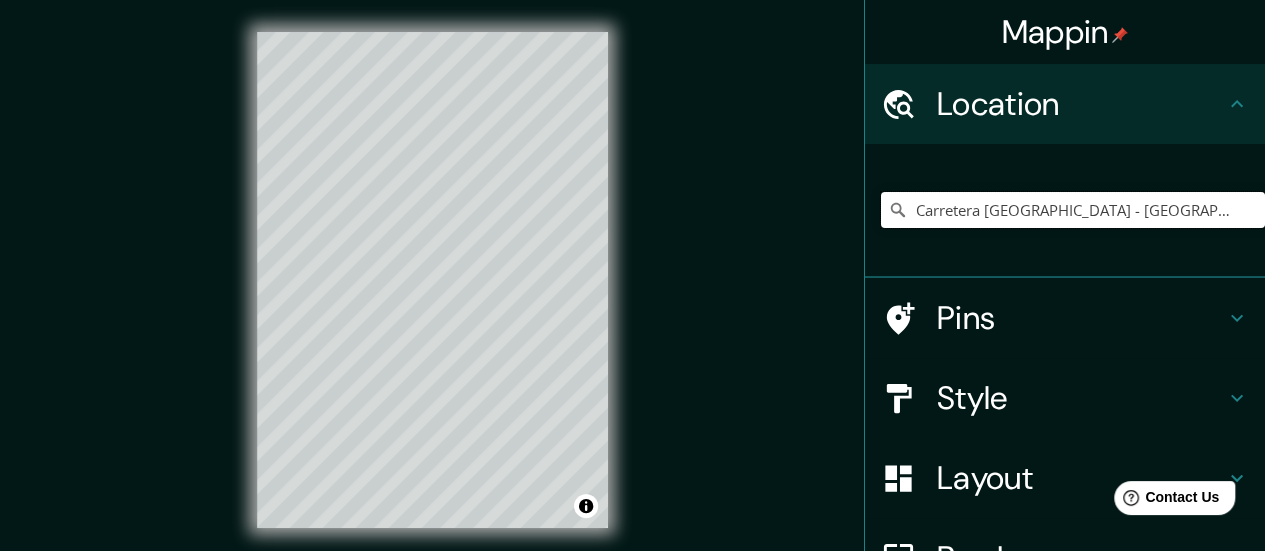 type on "Carretera [GEOGRAPHIC_DATA] - [GEOGRAPHIC_DATA], 97713 [GEOGRAPHIC_DATA], [GEOGRAPHIC_DATA], [GEOGRAPHIC_DATA]" 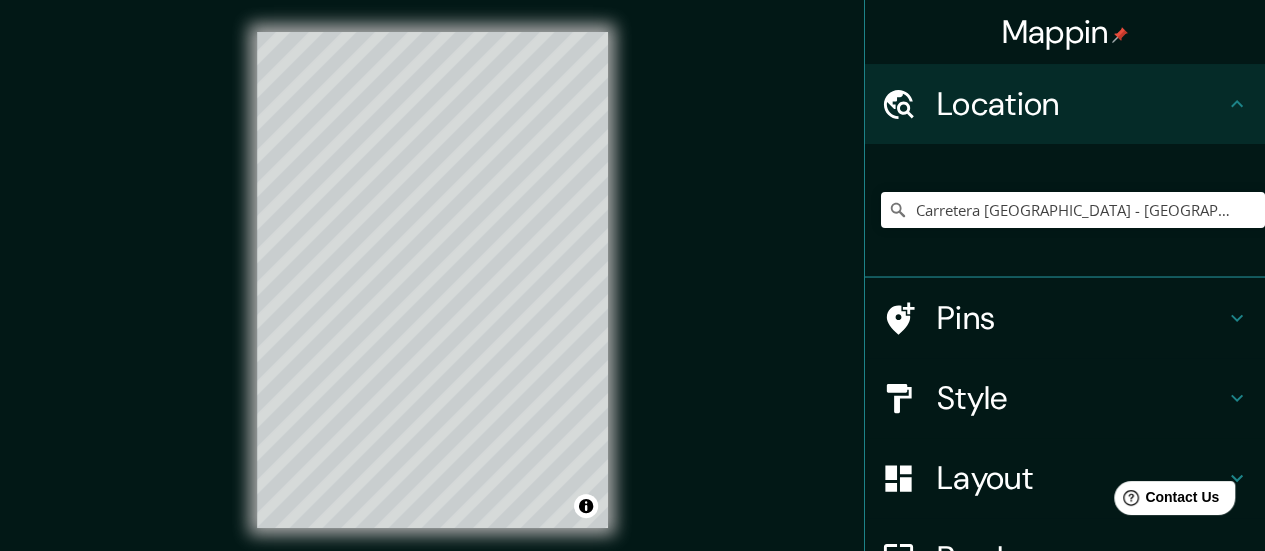 click 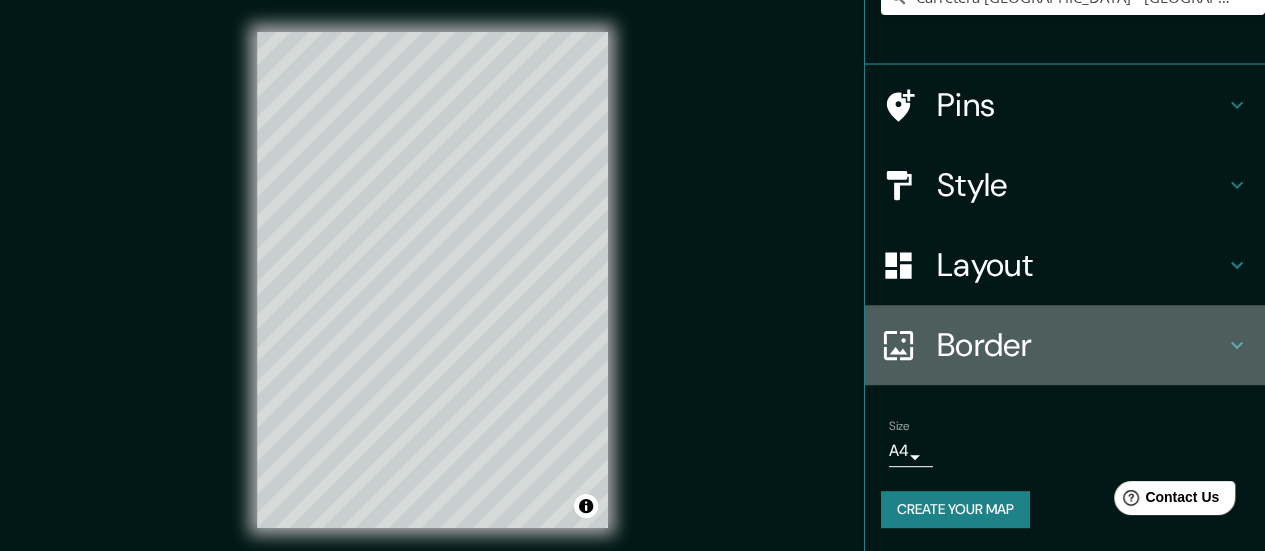 click on "Border" at bounding box center (1081, 345) 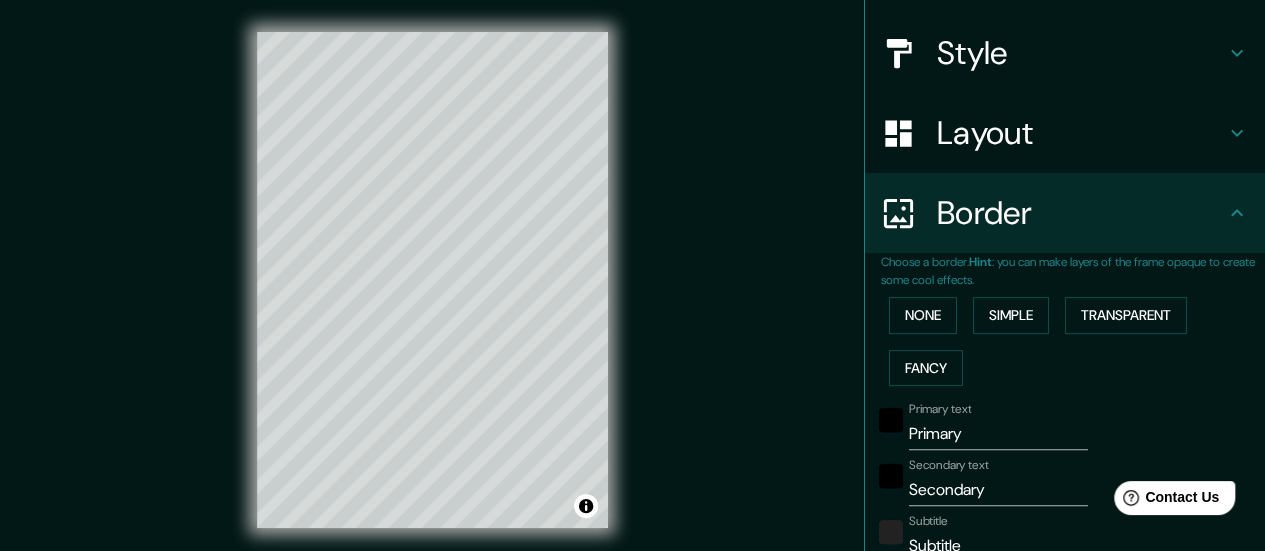 scroll, scrollTop: 181, scrollLeft: 0, axis: vertical 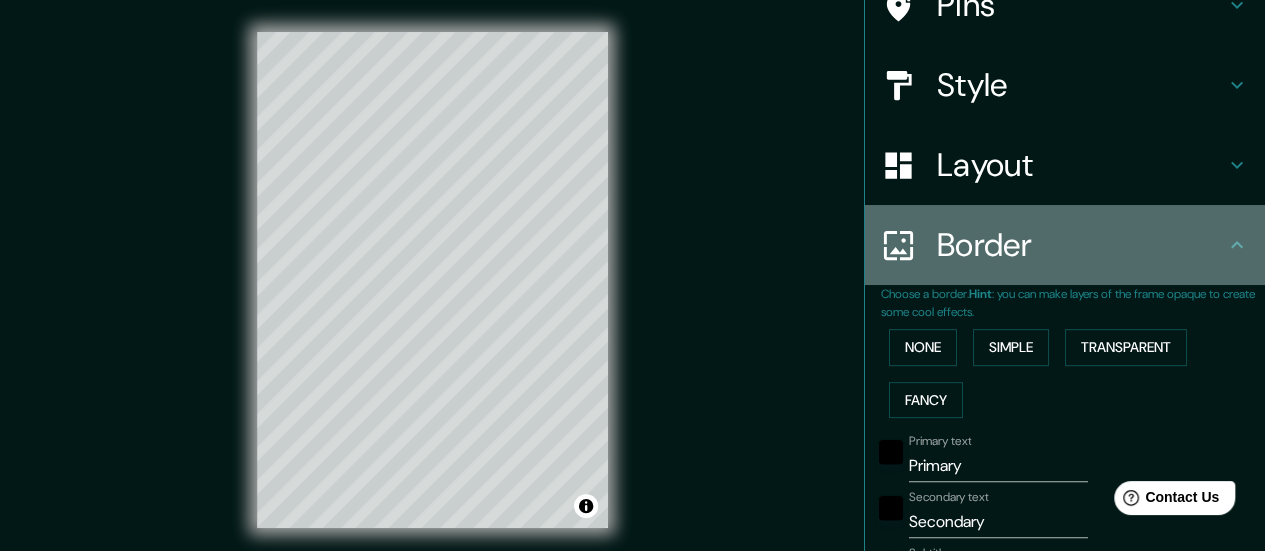 click on "Border" at bounding box center (1081, 245) 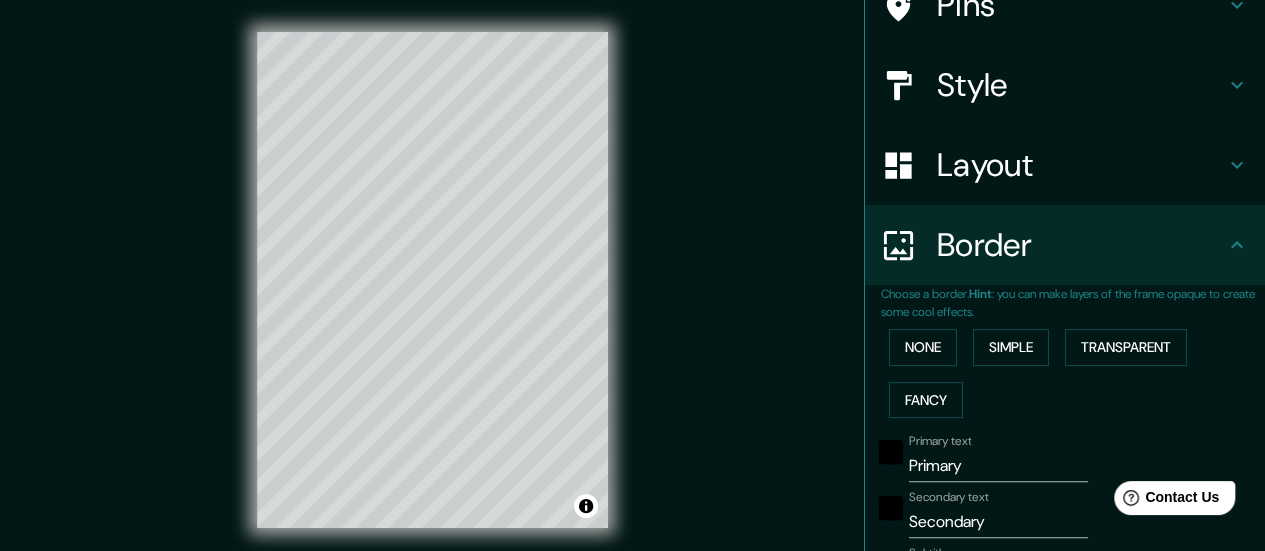 click on "Layout" at bounding box center (1081, 165) 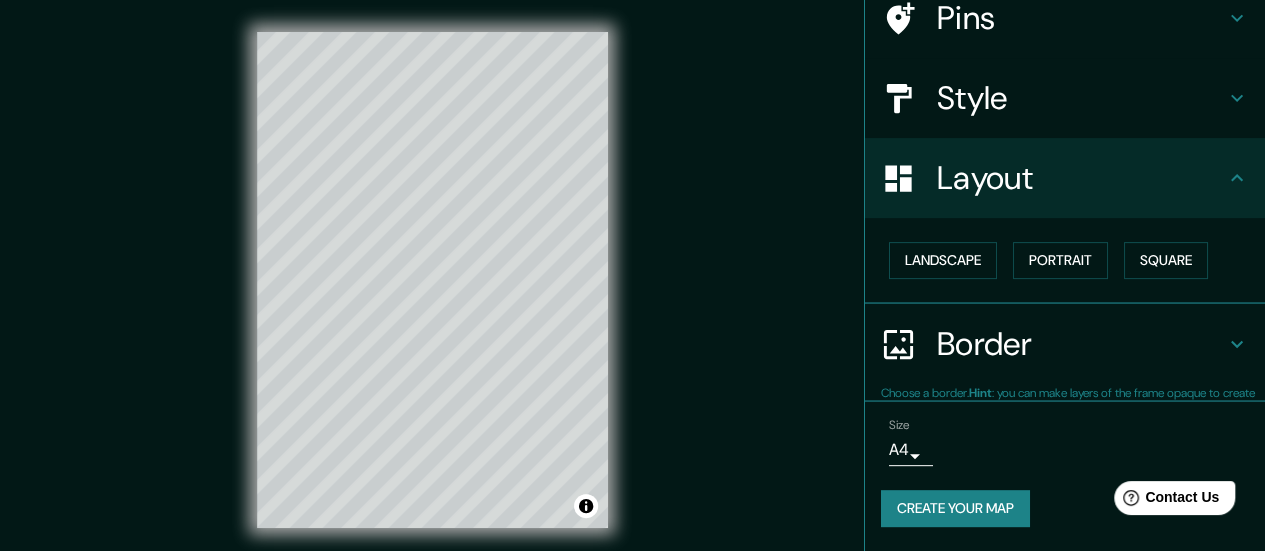 type on "168" 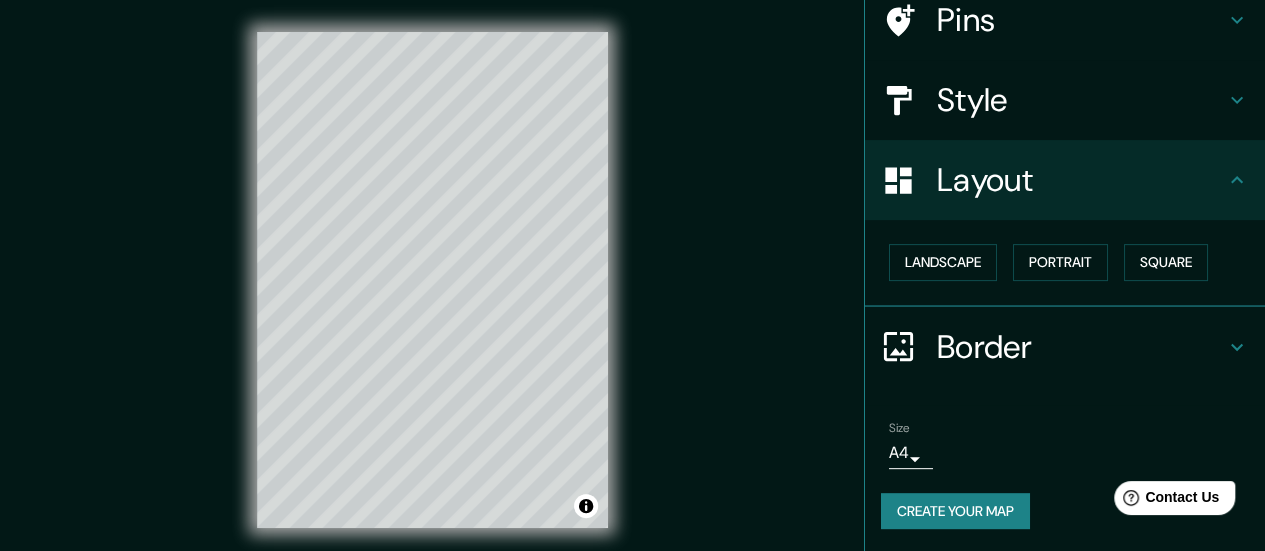 click on "Style" at bounding box center (1081, 100) 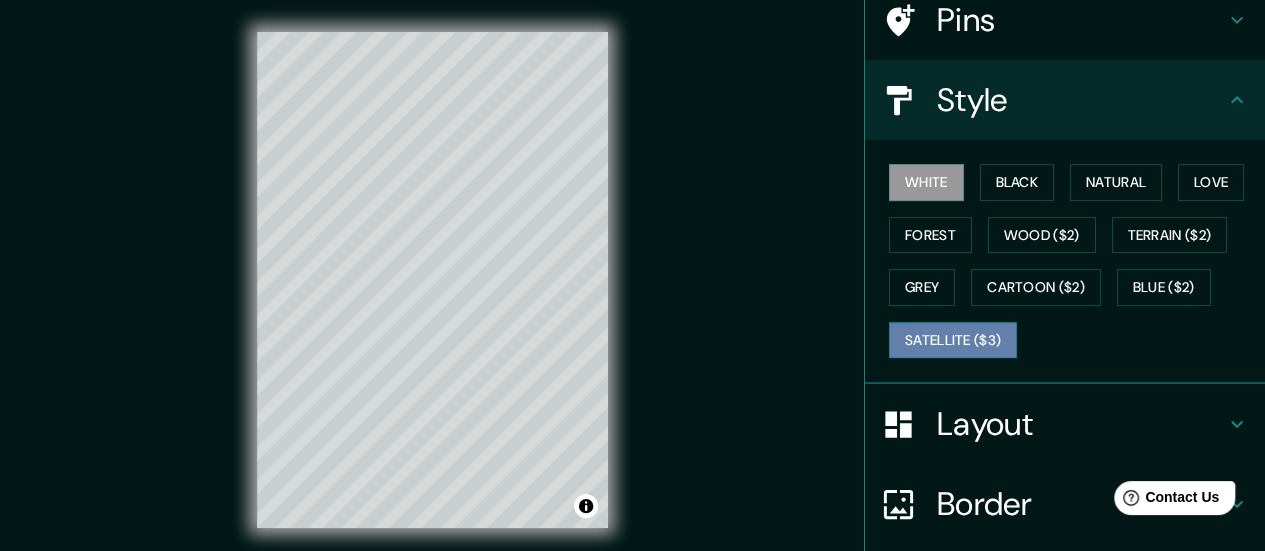 click on "Satellite ($3)" at bounding box center (953, 340) 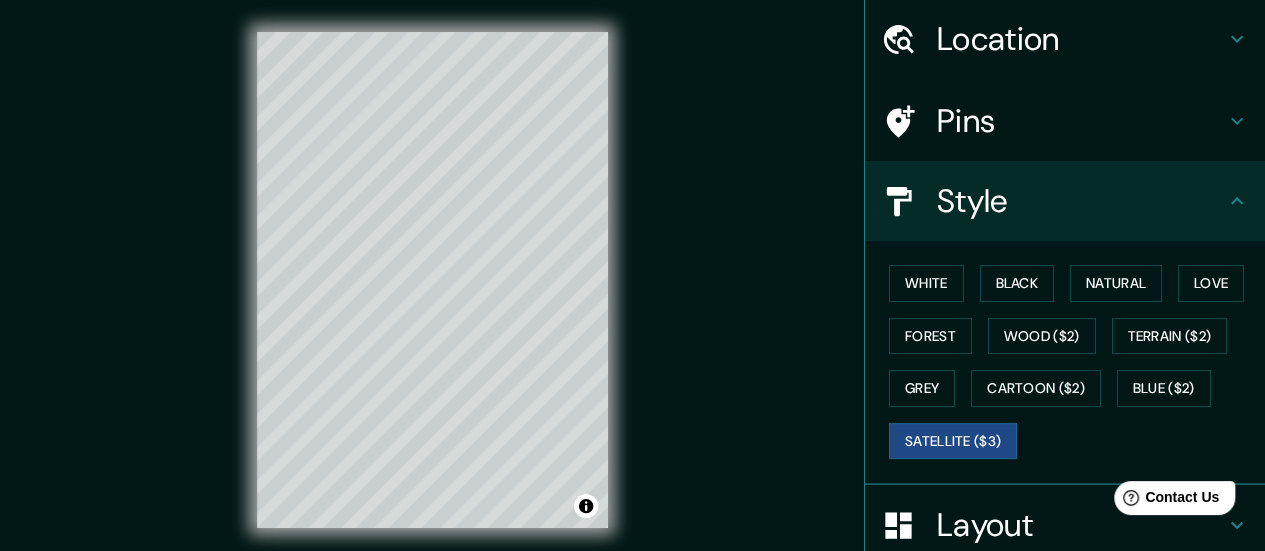scroll, scrollTop: 0, scrollLeft: 0, axis: both 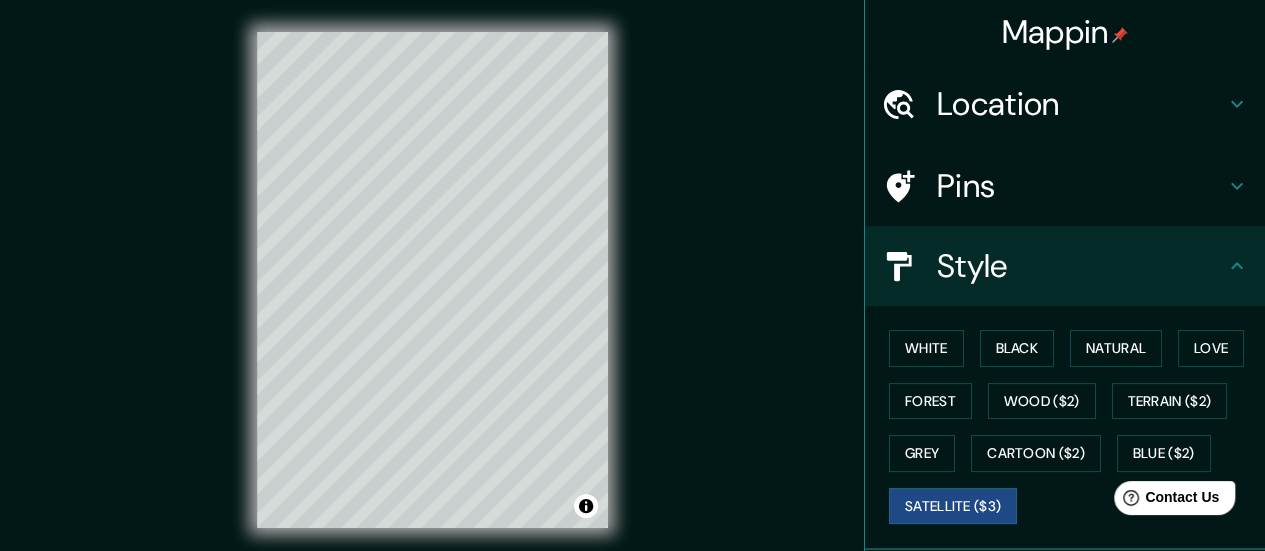 click on "Location" at bounding box center (1081, 104) 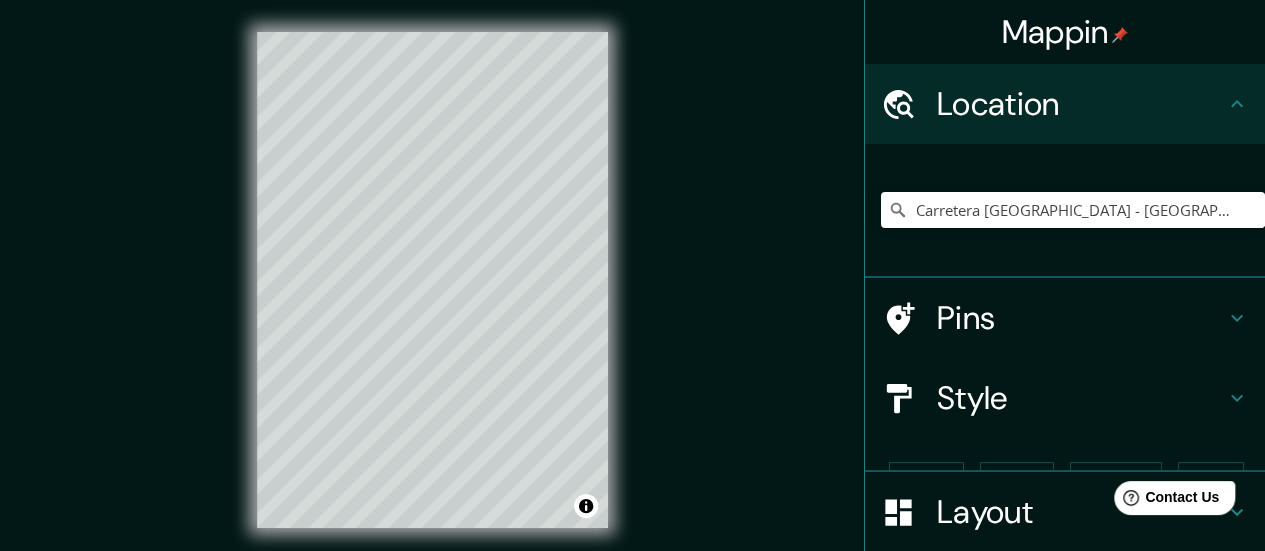type on "168" 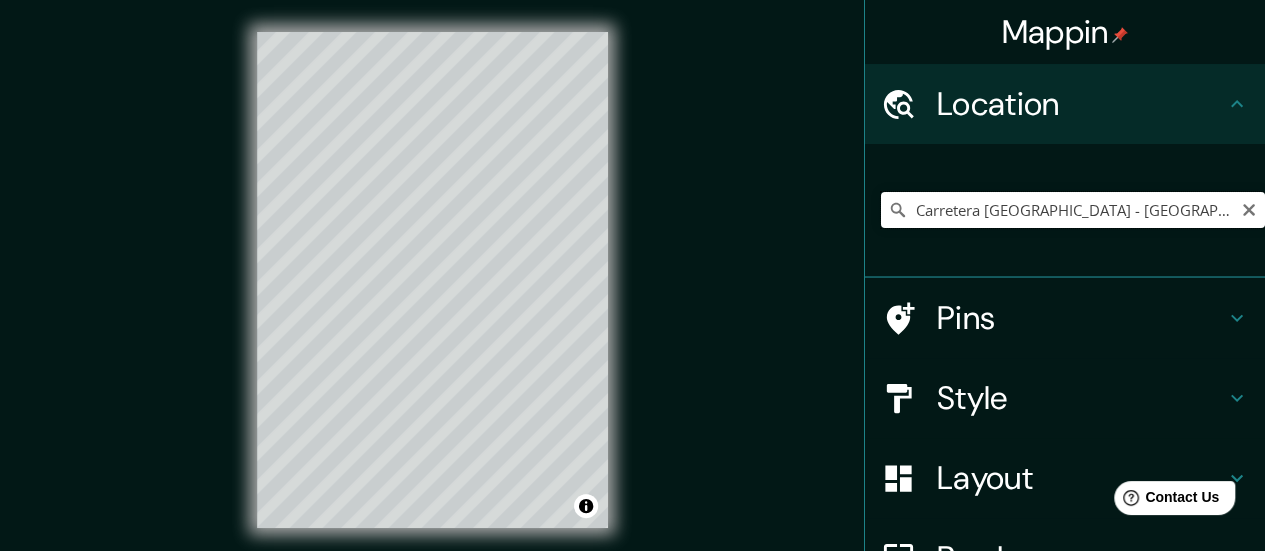 click on "Carretera [GEOGRAPHIC_DATA] - [GEOGRAPHIC_DATA], 97713 [GEOGRAPHIC_DATA], [GEOGRAPHIC_DATA], [GEOGRAPHIC_DATA]" at bounding box center (1073, 210) 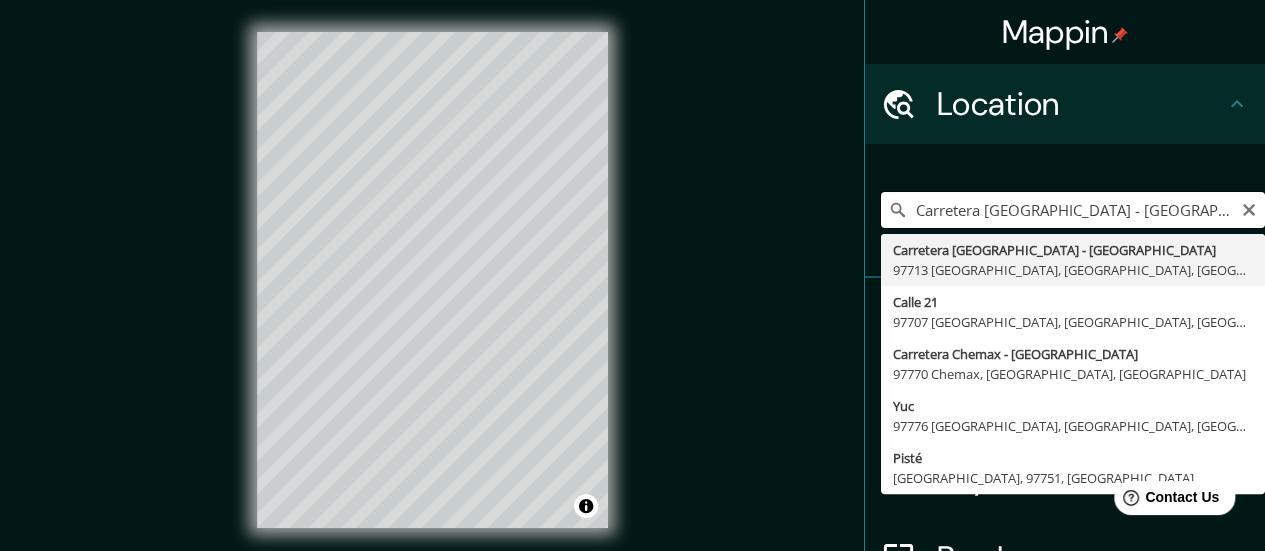 click on "Carretera [GEOGRAPHIC_DATA] - [GEOGRAPHIC_DATA], 97713 [GEOGRAPHIC_DATA], [GEOGRAPHIC_DATA], [GEOGRAPHIC_DATA]" at bounding box center (1073, 210) 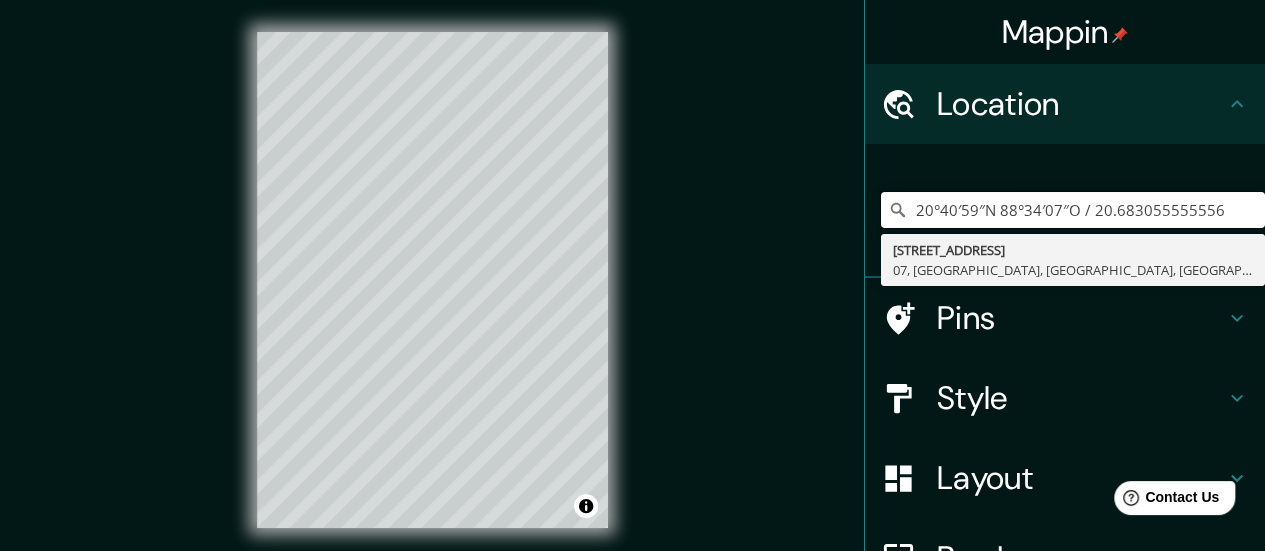click on "Mappin Location 20°40′59″N 88°34′07″O﻿ / ﻿20.683055555556 [STREET_ADDRESS], [GEOGRAPHIC_DATA] Pins Style Layout Border Choose a border.  Hint : you can make layers of the frame opaque to create some cool effects. None Simple Transparent Fancy Primary text Primary Secondary text Secondary Subtitle Subtitle Add frame layer Size A4 single Create your map © Mapbox   © OpenStreetMap   Improve this map   © Maxar Any problems, suggestions, or concerns please email    [EMAIL_ADDRESS][DOMAIN_NAME] . . ." at bounding box center (632, 296) 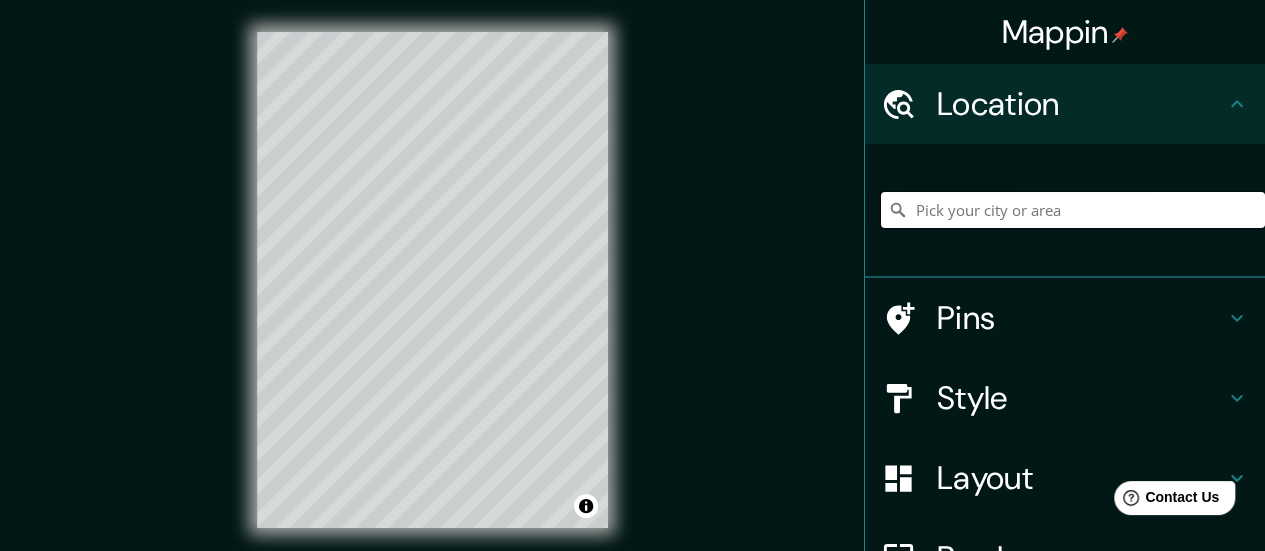 click at bounding box center [1073, 210] 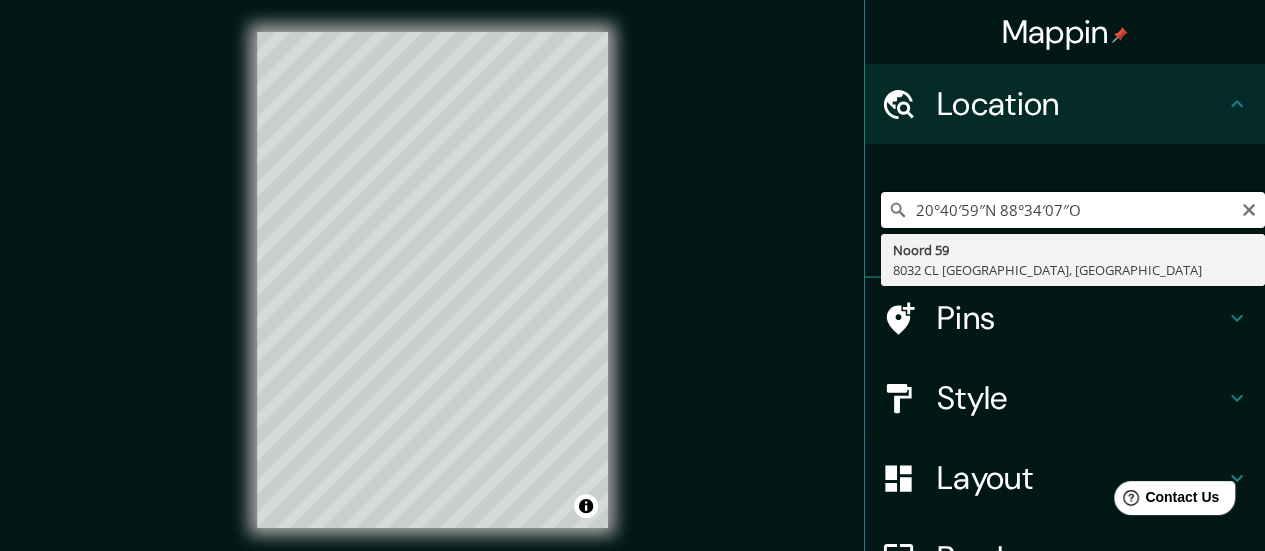drag, startPoint x: 1098, startPoint y: 204, endPoint x: 248, endPoint y: 103, distance: 855.97955 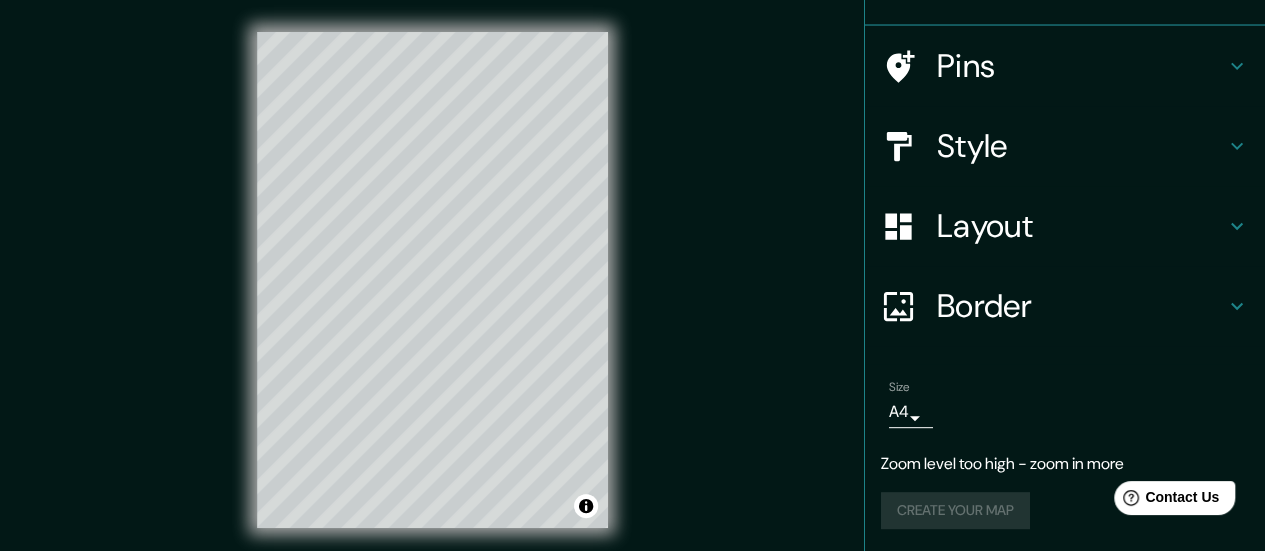 scroll, scrollTop: 253, scrollLeft: 0, axis: vertical 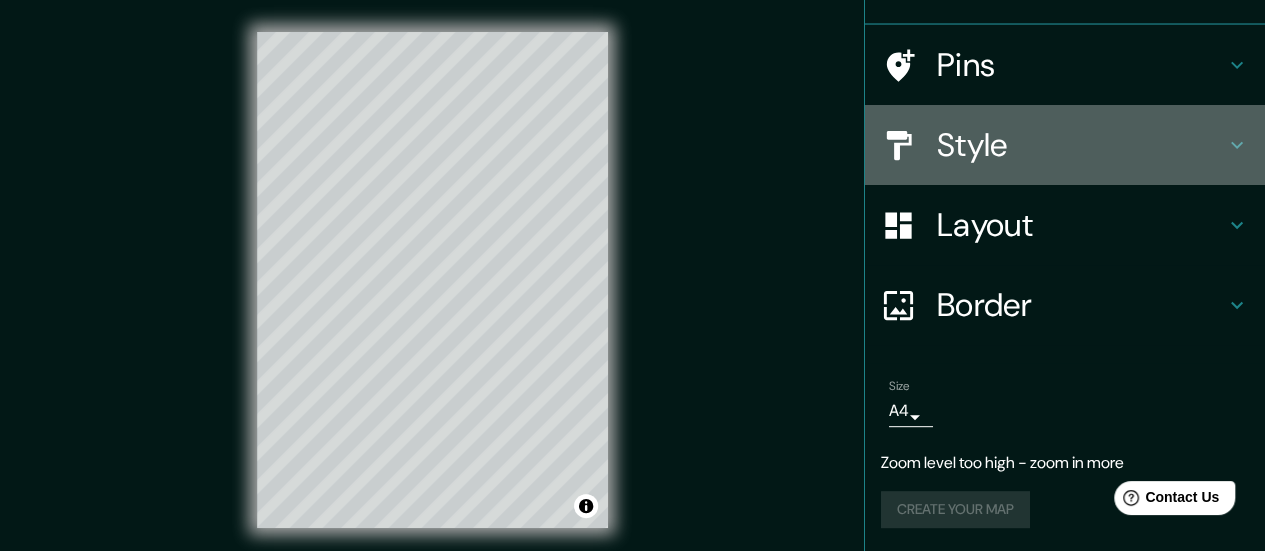click on "Style" at bounding box center [1081, 145] 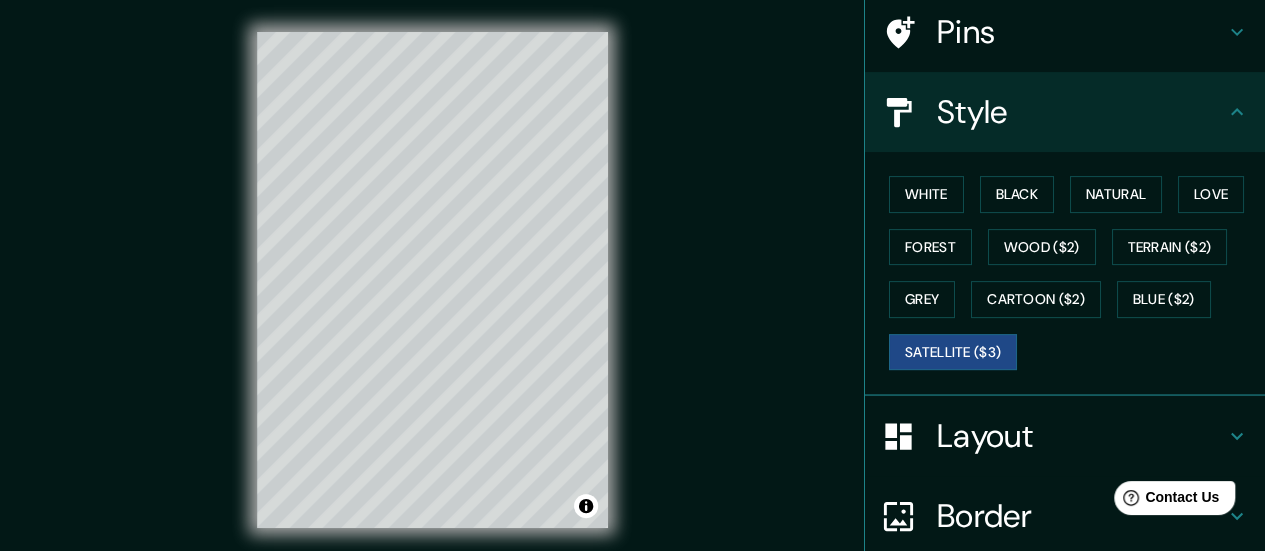 scroll, scrollTop: 153, scrollLeft: 0, axis: vertical 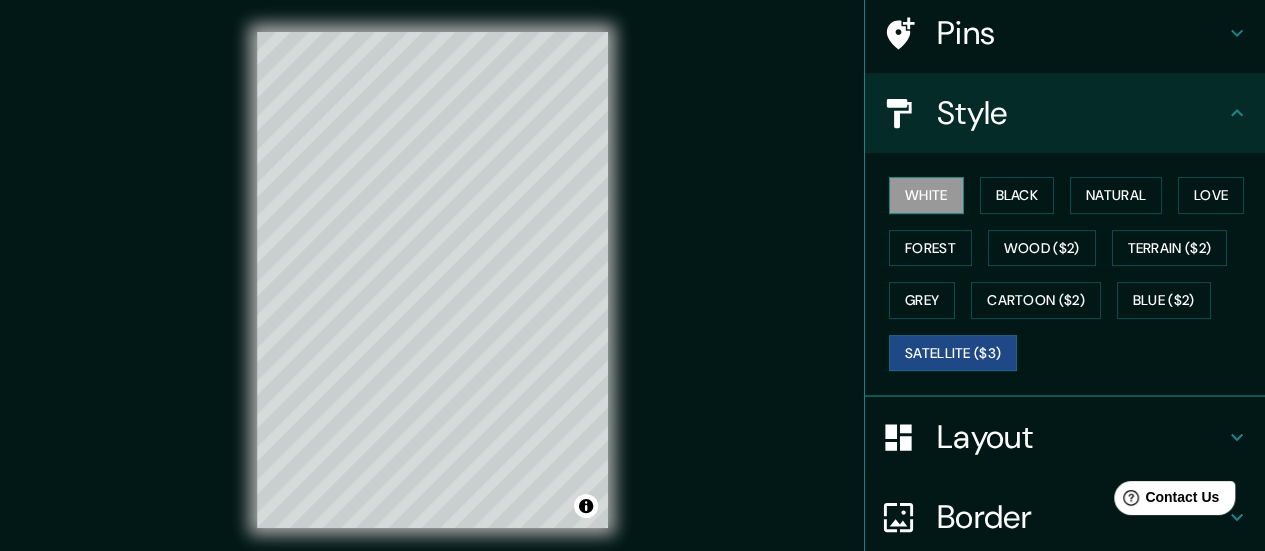 click on "White" at bounding box center (926, 195) 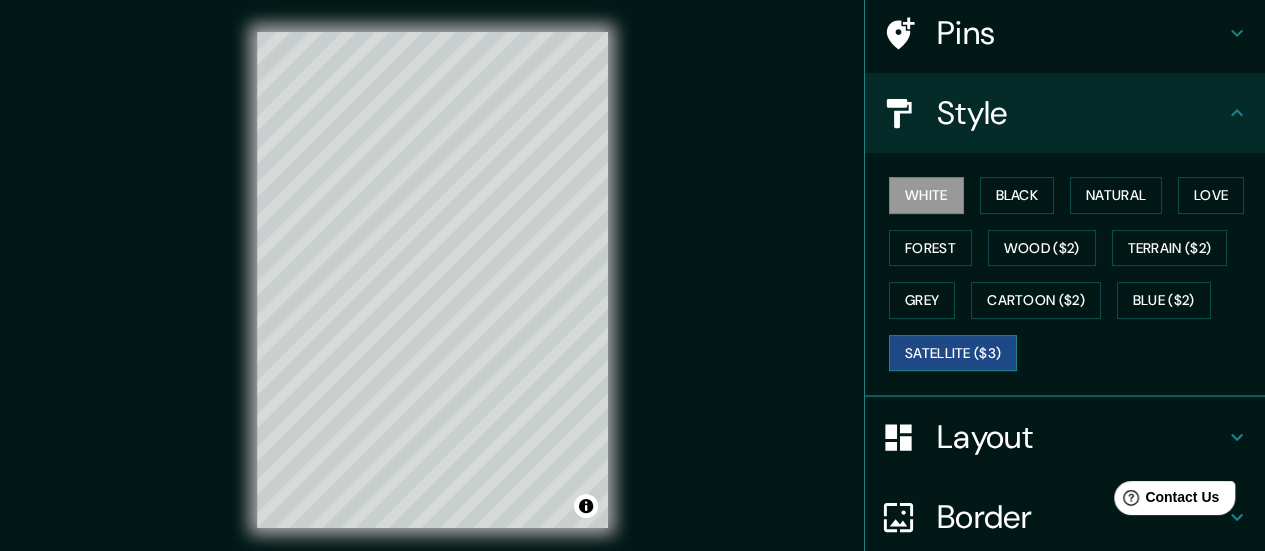 click on "Satellite ($3)" at bounding box center (953, 353) 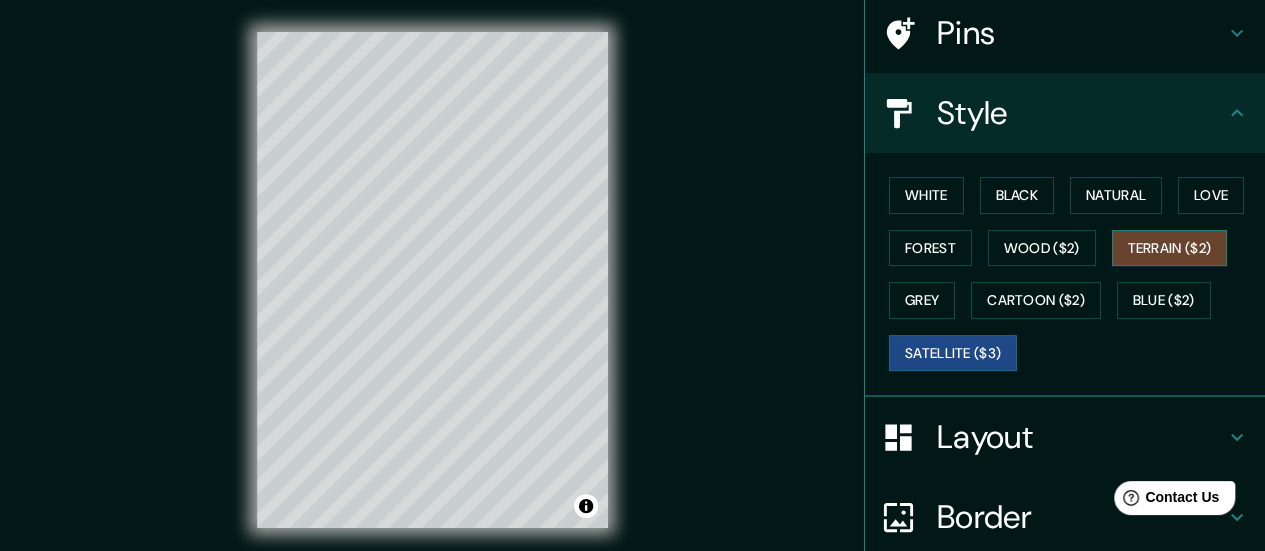 click on "Terrain ($2)" at bounding box center [1170, 248] 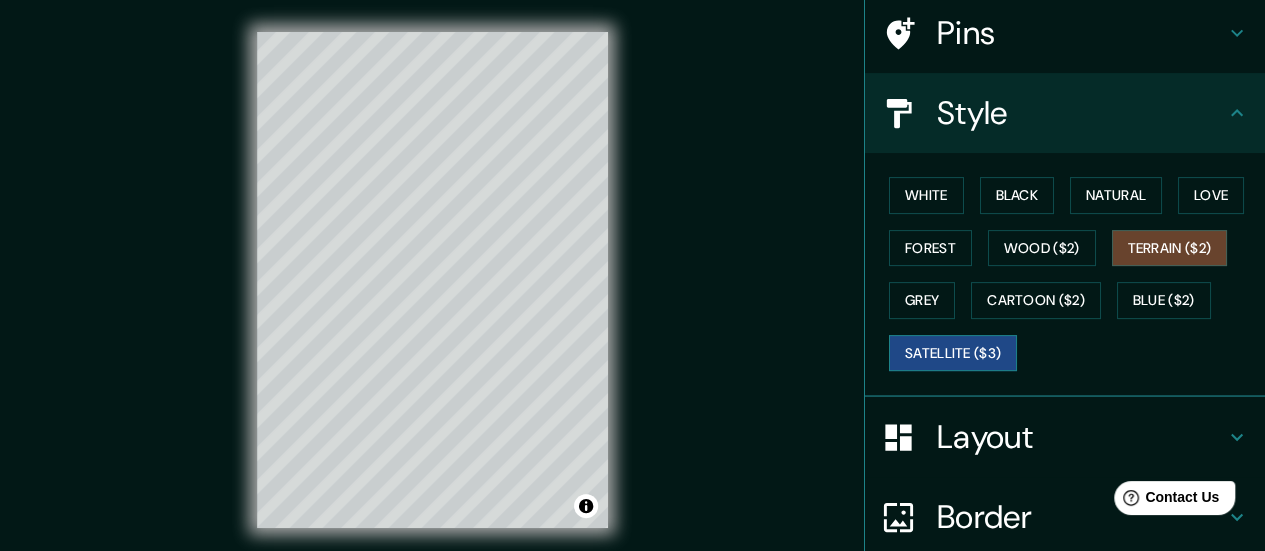 click on "Satellite ($3)" at bounding box center (953, 353) 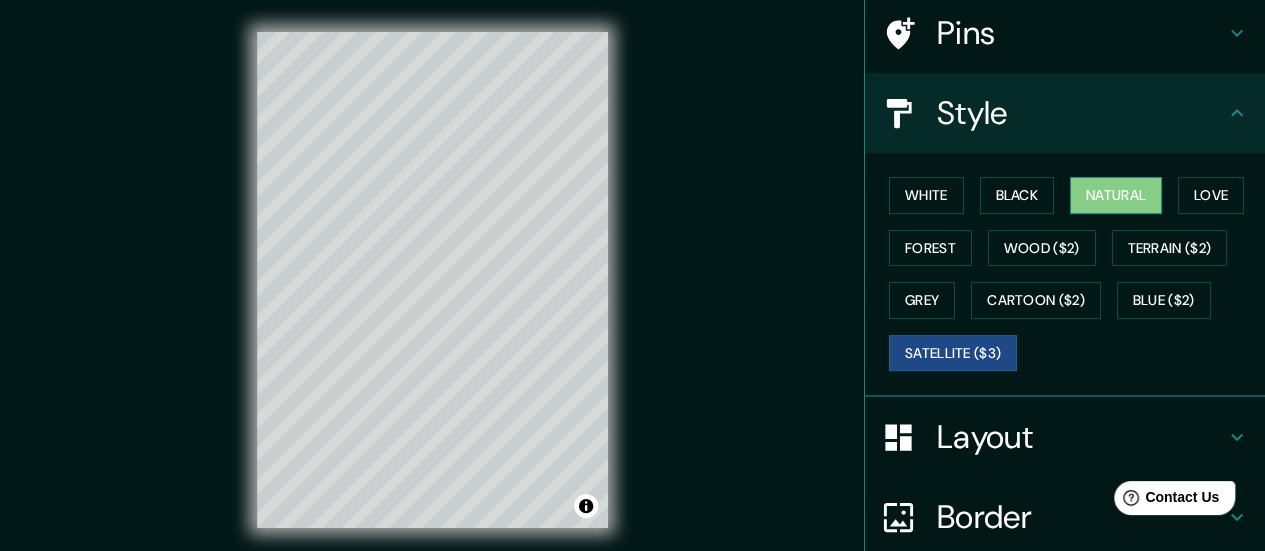 click on "Natural" at bounding box center (1116, 195) 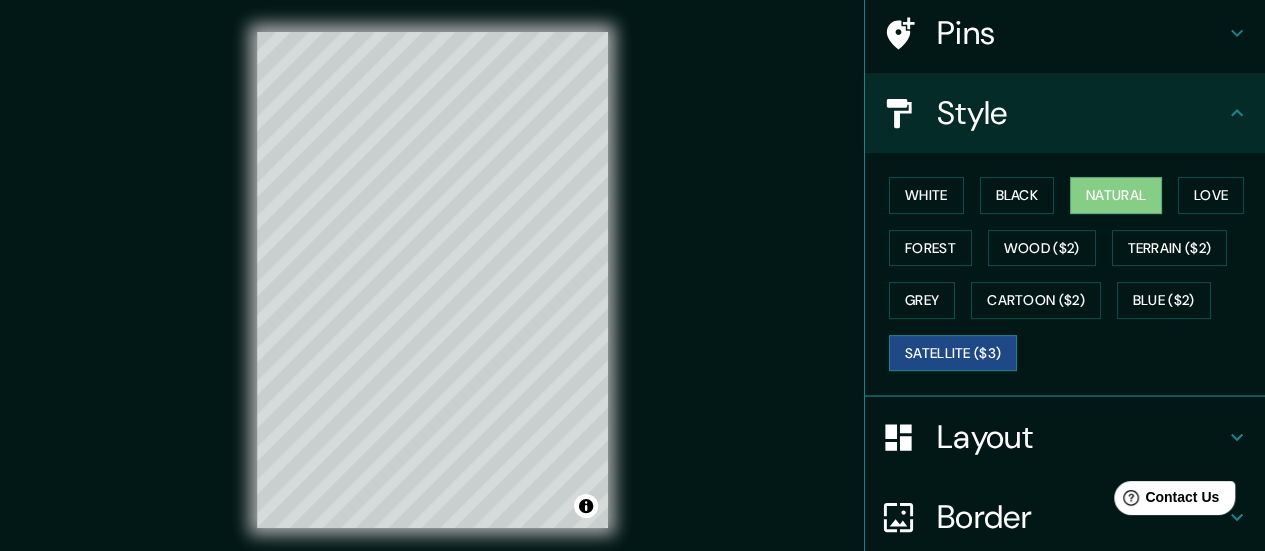 click on "Satellite ($3)" at bounding box center [953, 353] 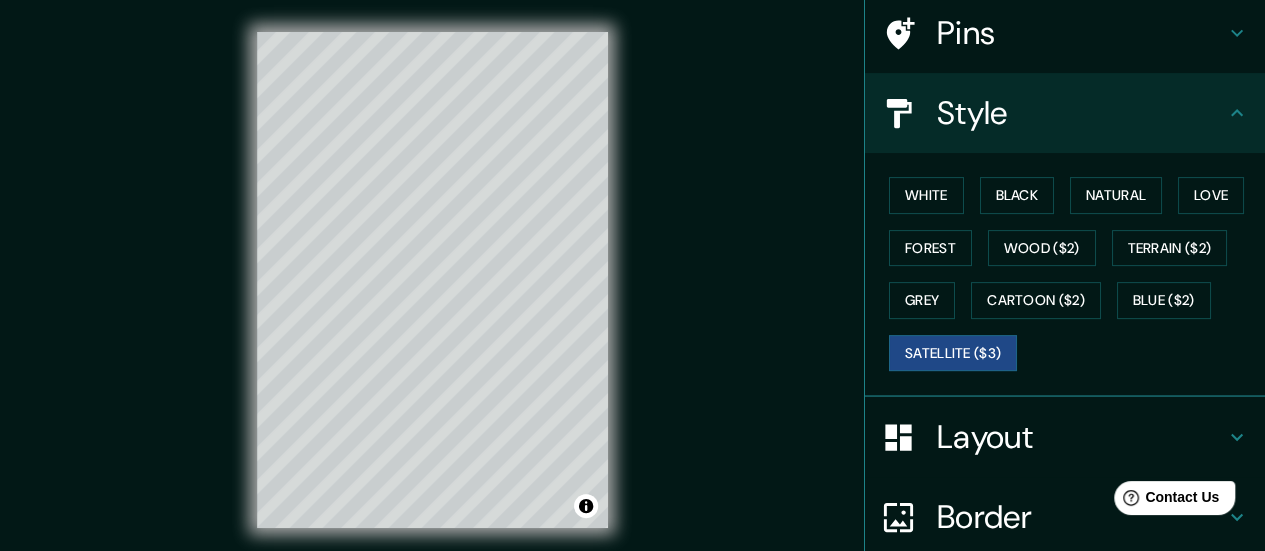 scroll, scrollTop: 0, scrollLeft: 0, axis: both 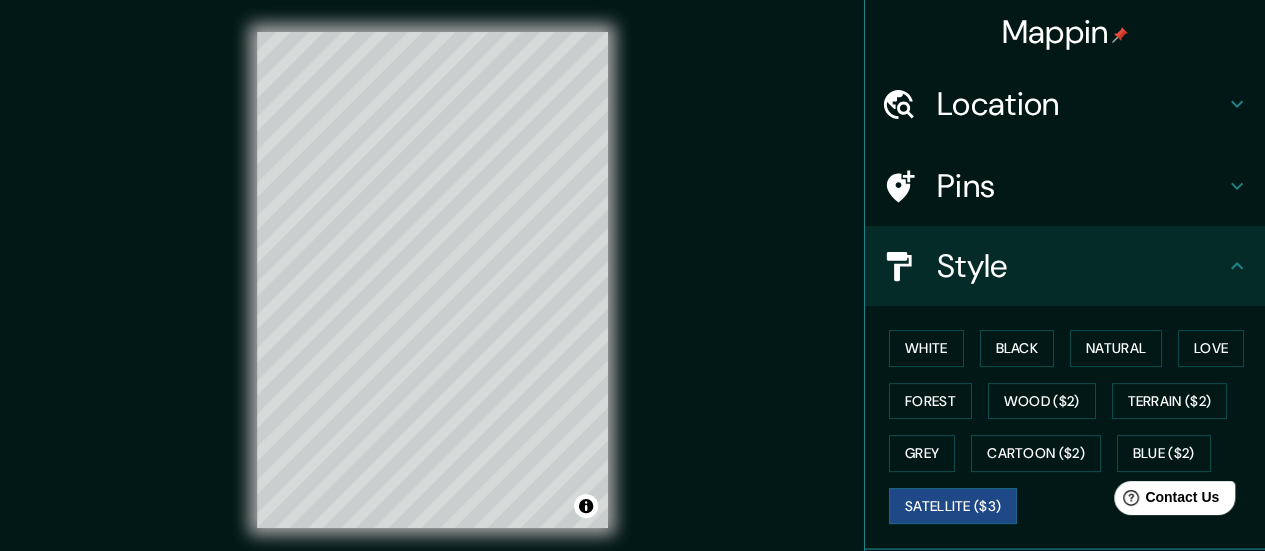 click on "Location" at bounding box center [1081, 104] 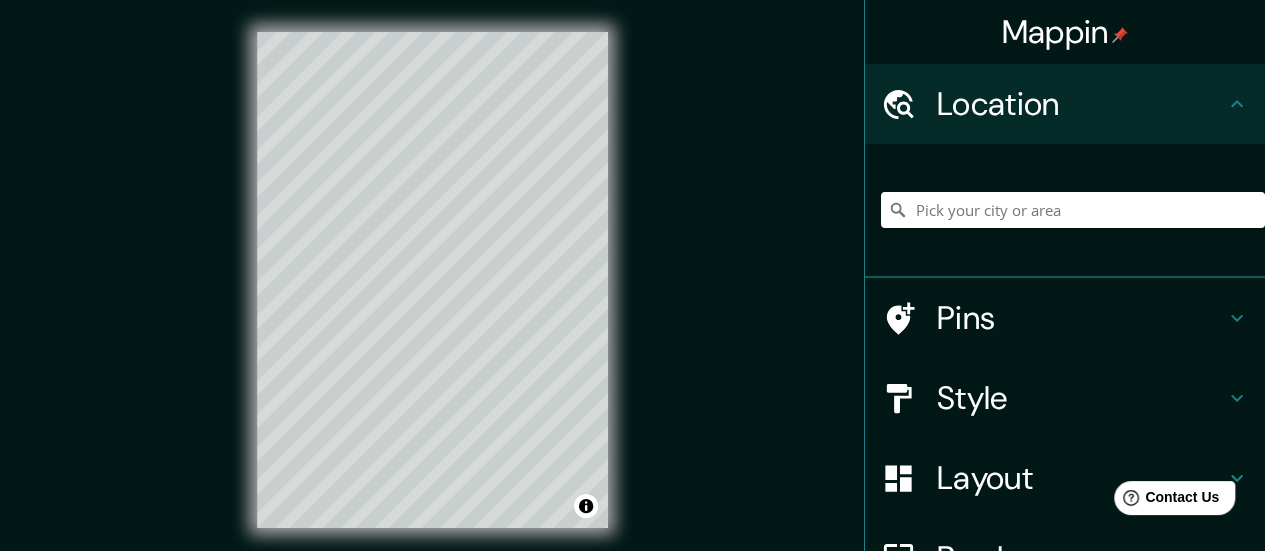 click at bounding box center (1073, 210) 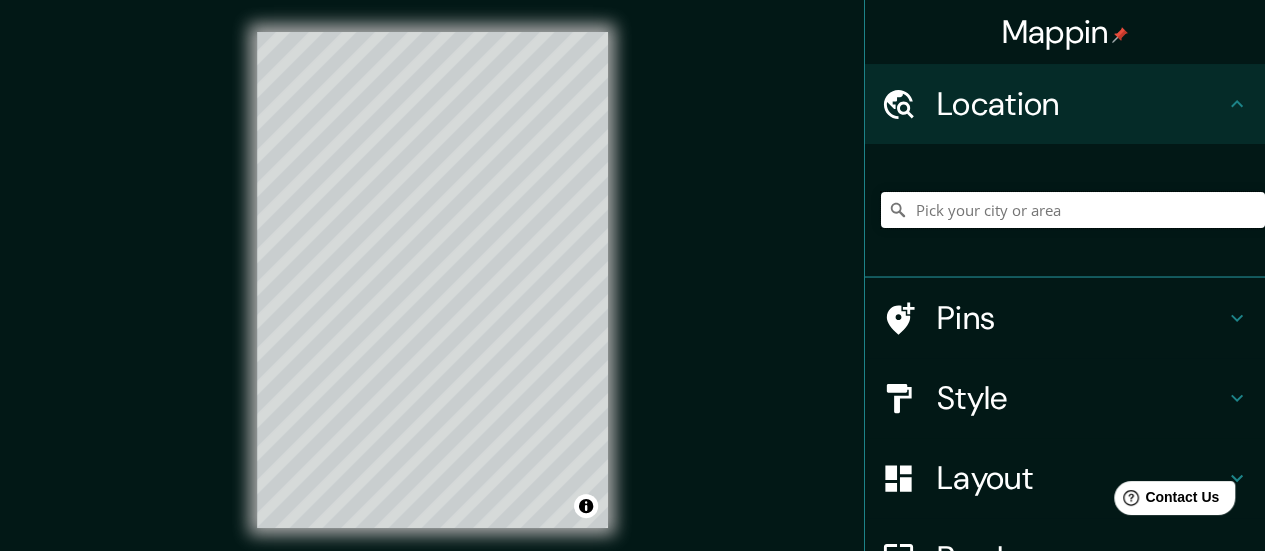 click at bounding box center [1073, 210] 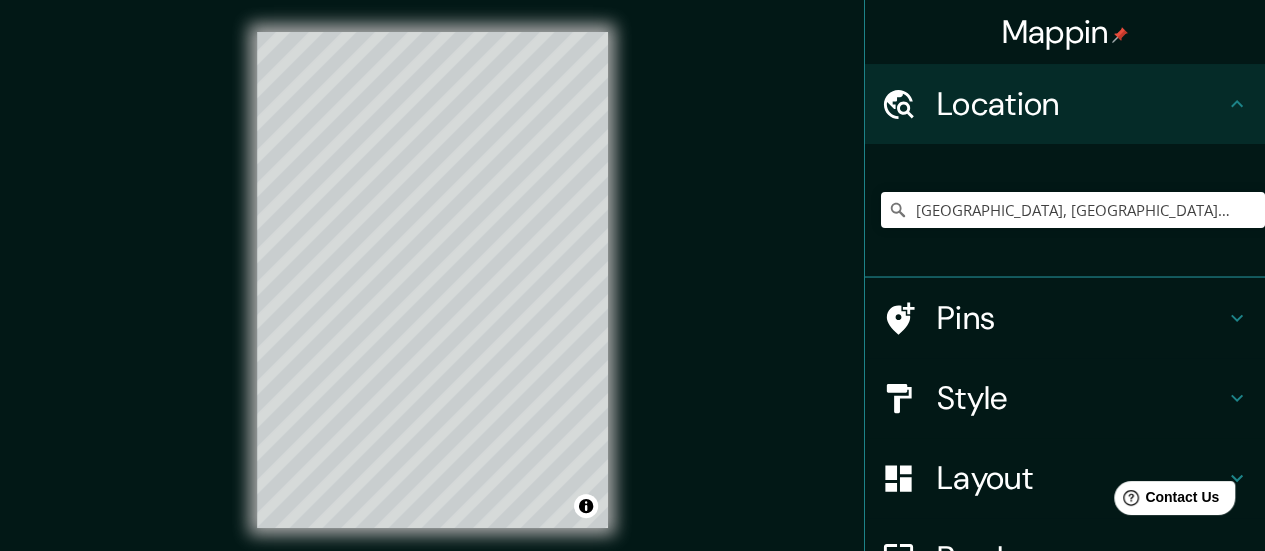 click on "© Mapbox   © OpenStreetMap   Improve this map   © Maxar" at bounding box center [432, 280] 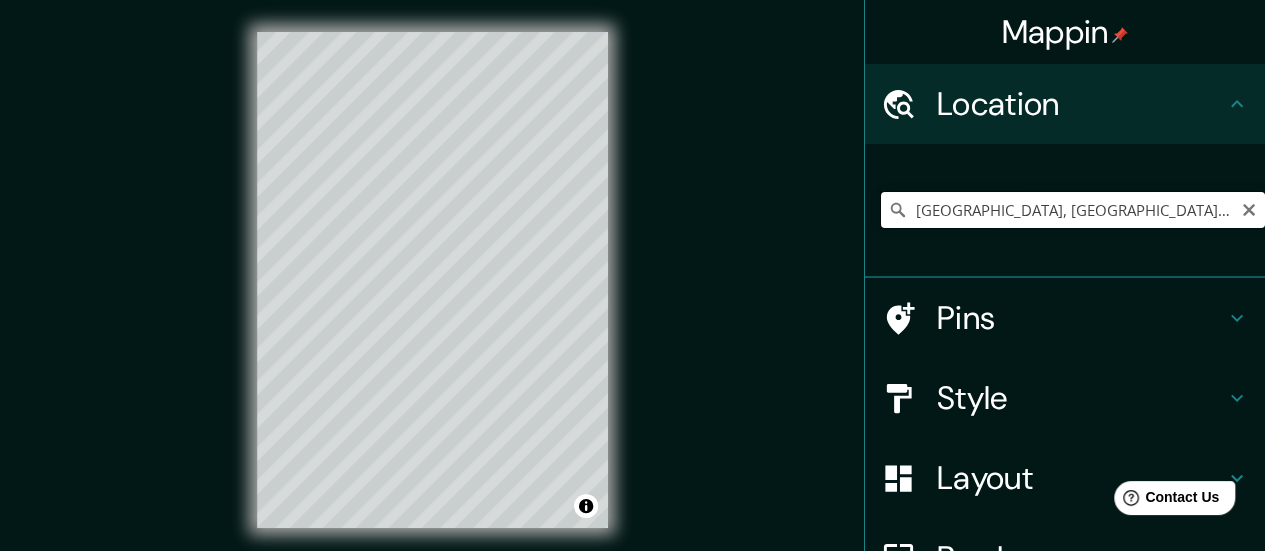 click on "[GEOGRAPHIC_DATA], [GEOGRAPHIC_DATA], [GEOGRAPHIC_DATA]" at bounding box center [1073, 210] 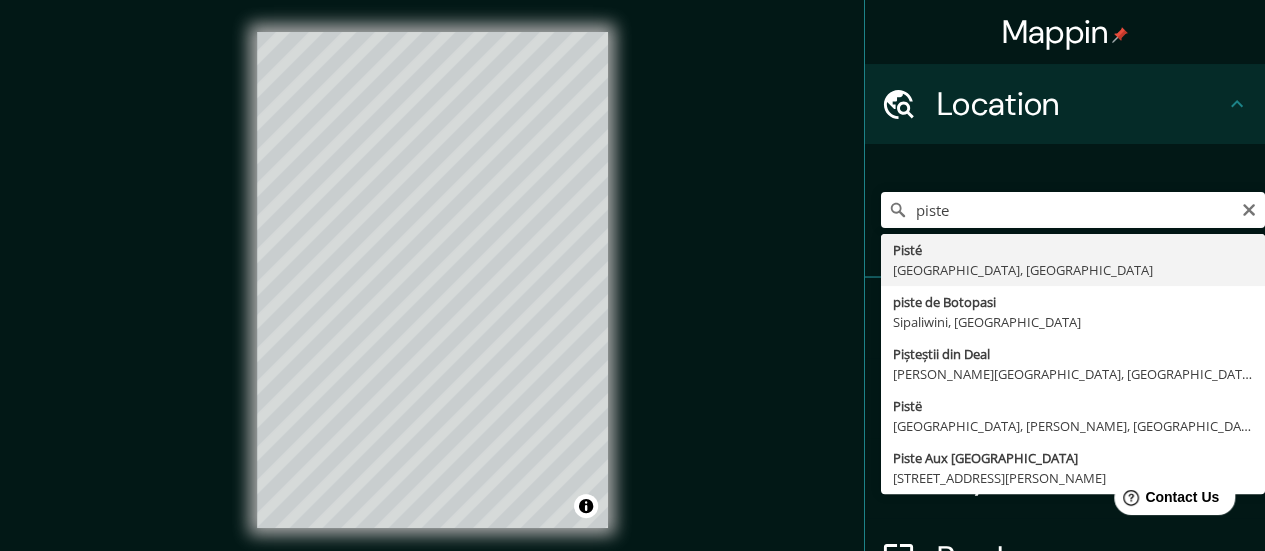 type on "Pisté, [GEOGRAPHIC_DATA], [GEOGRAPHIC_DATA]" 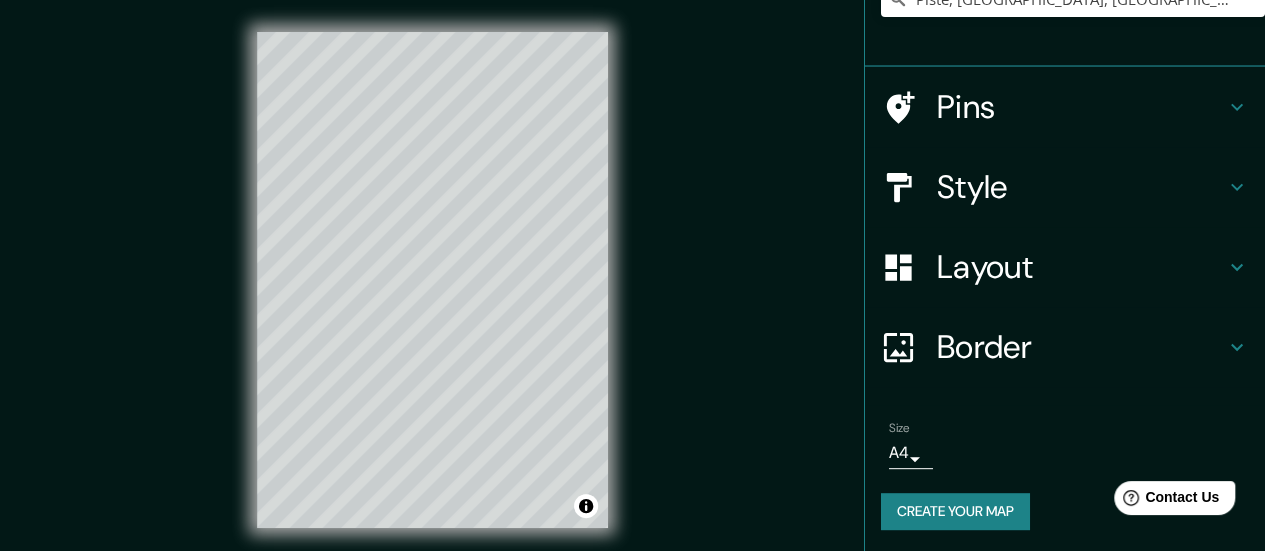 scroll, scrollTop: 213, scrollLeft: 0, axis: vertical 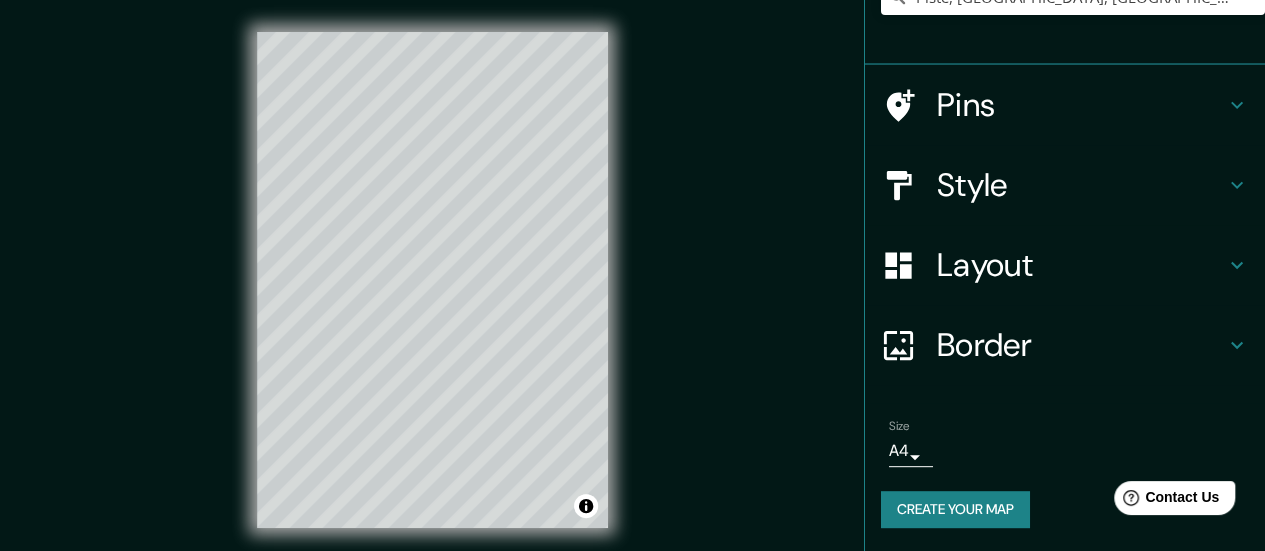 click on "Style" at bounding box center [1081, 185] 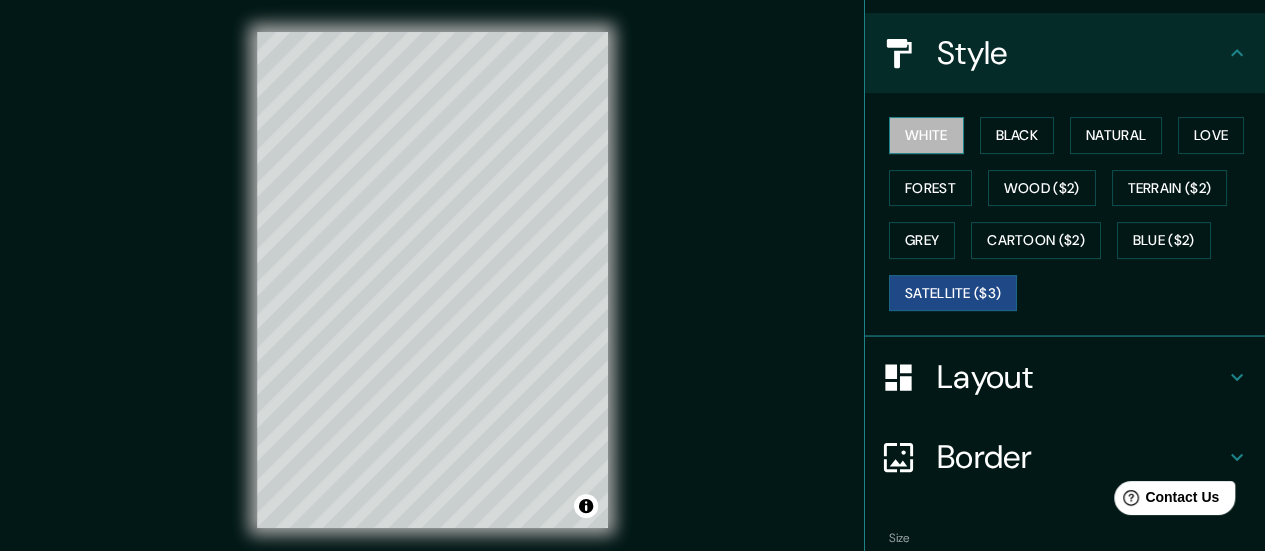 click on "White" at bounding box center [926, 135] 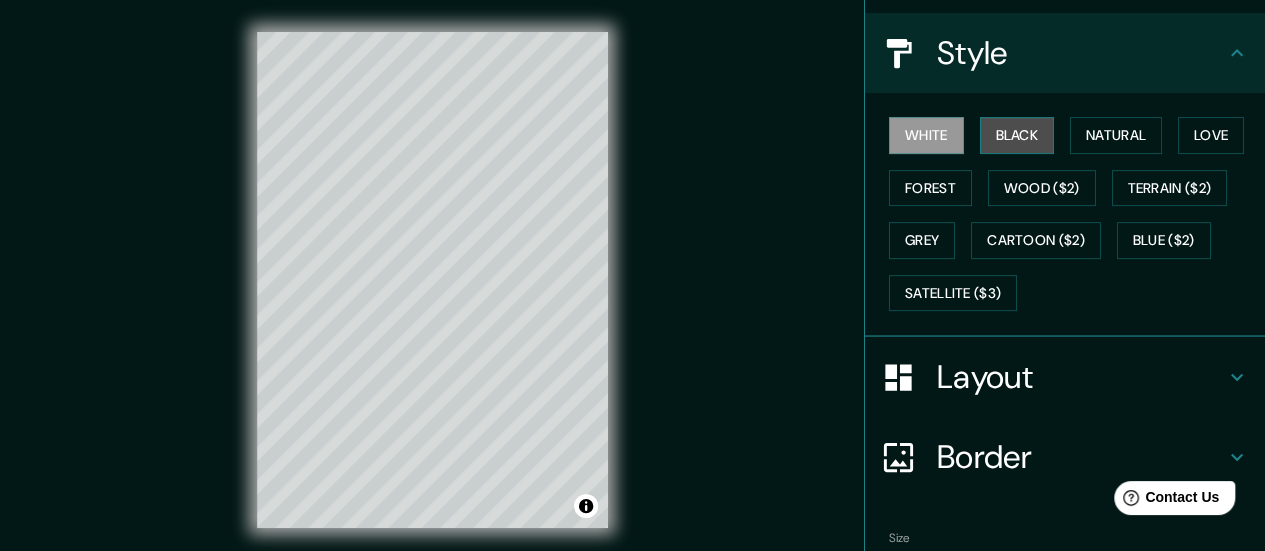 click on "Black" at bounding box center [1017, 135] 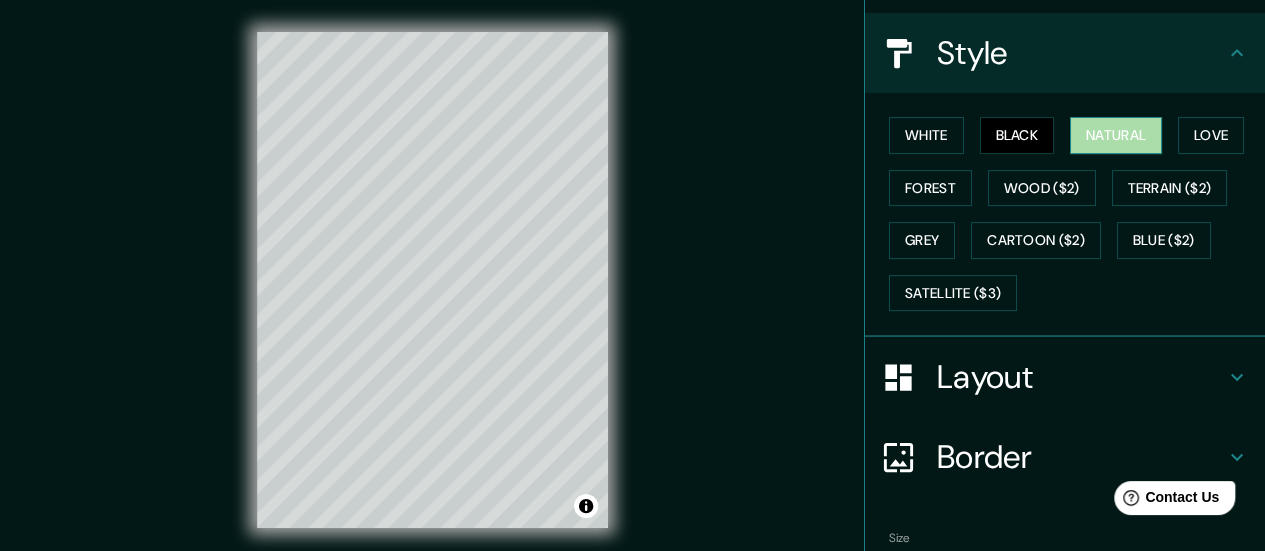 click on "Natural" at bounding box center [1116, 135] 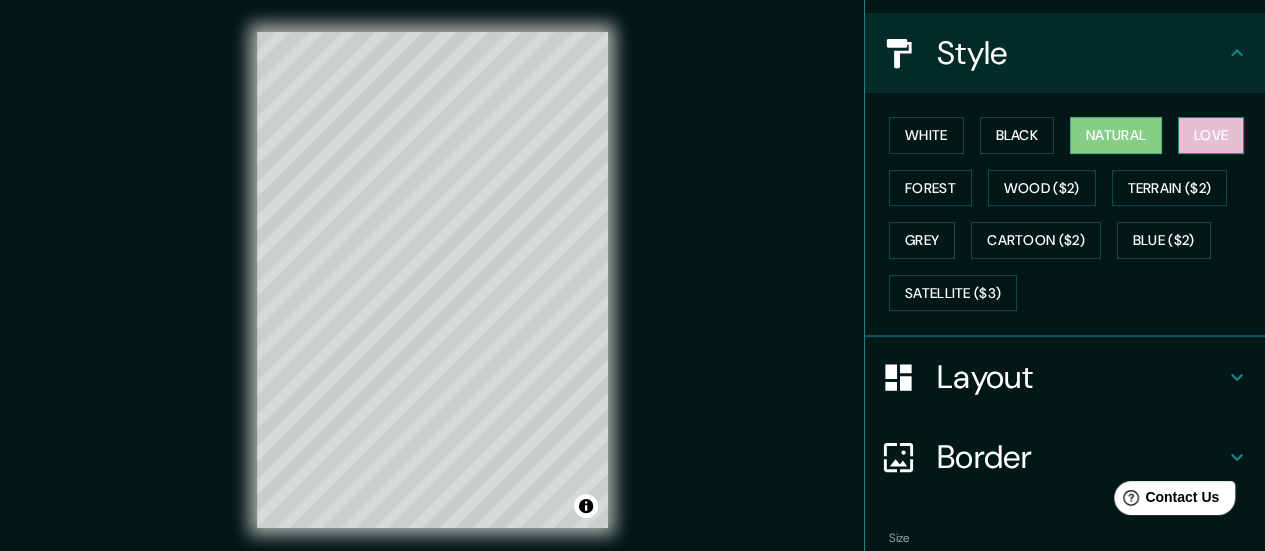 click on "Love" at bounding box center (1211, 135) 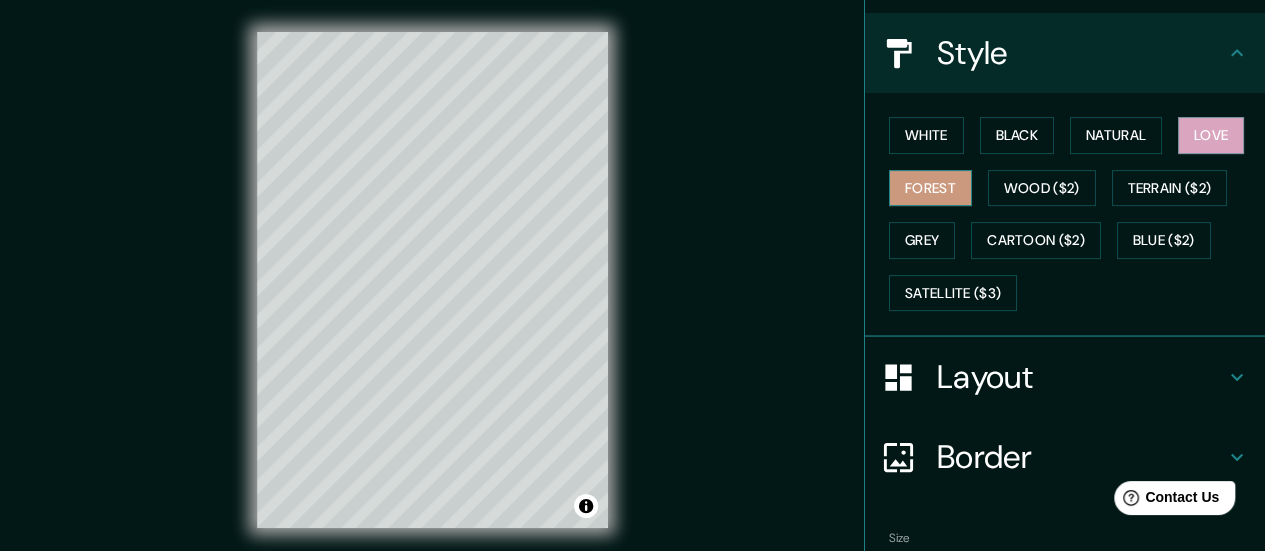 click on "Forest" at bounding box center (930, 188) 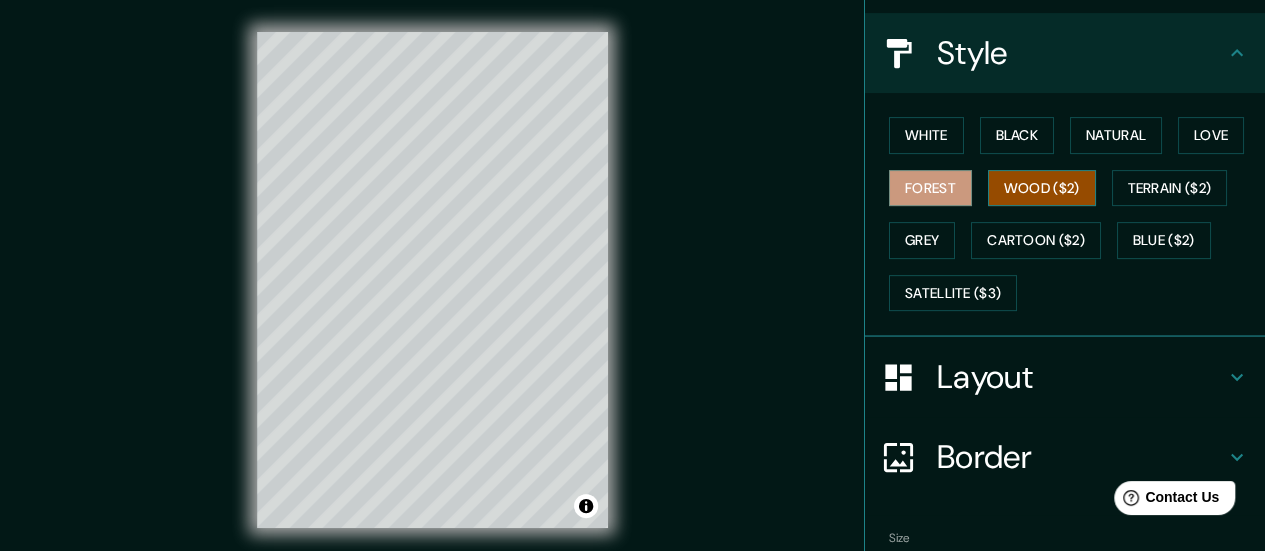 click on "Wood ($2)" at bounding box center [1042, 188] 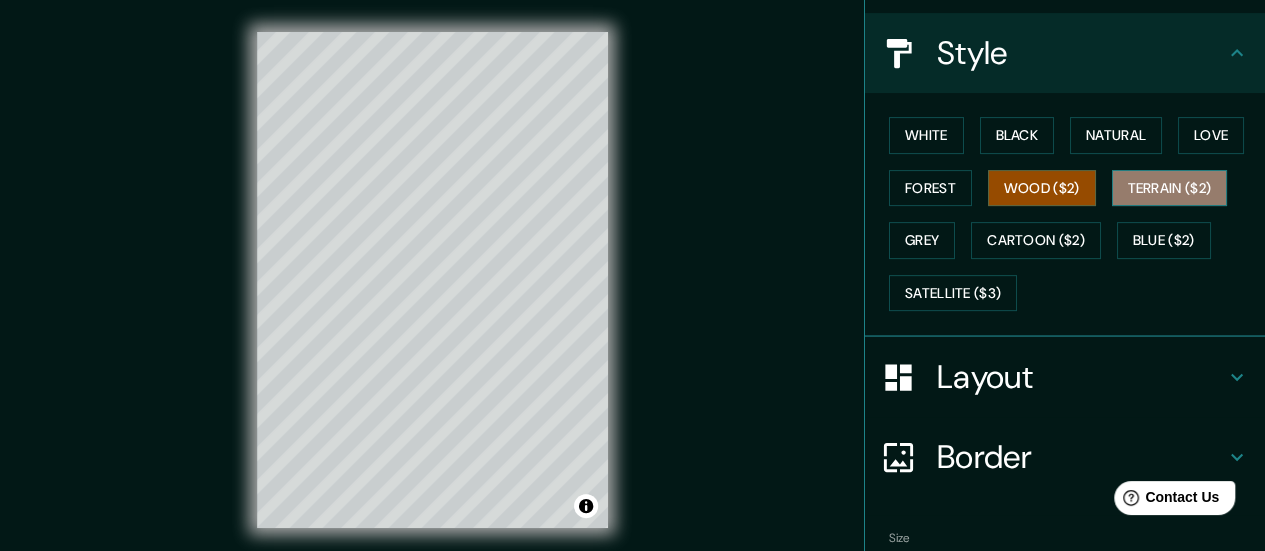 click on "Terrain ($2)" at bounding box center [1170, 188] 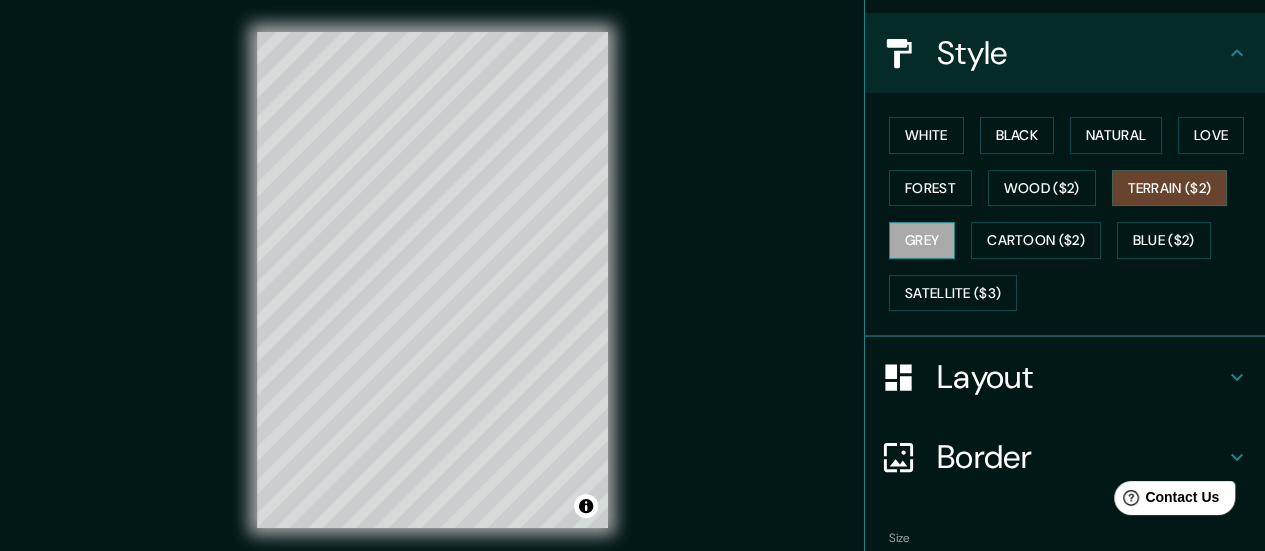 click on "Grey" at bounding box center (922, 240) 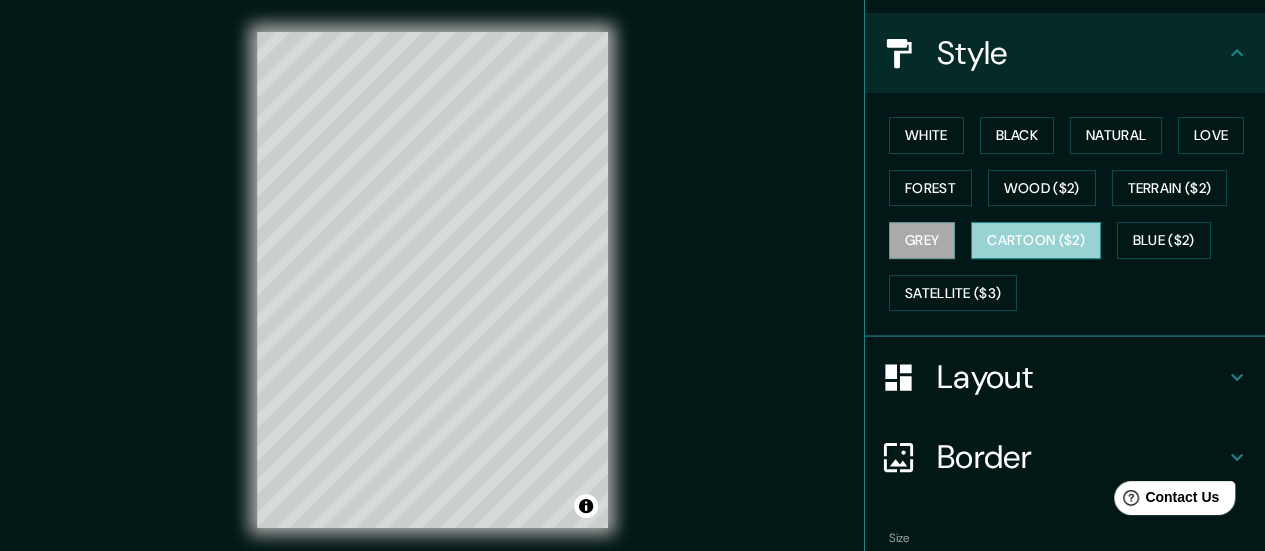 click on "Cartoon ($2)" at bounding box center (1036, 240) 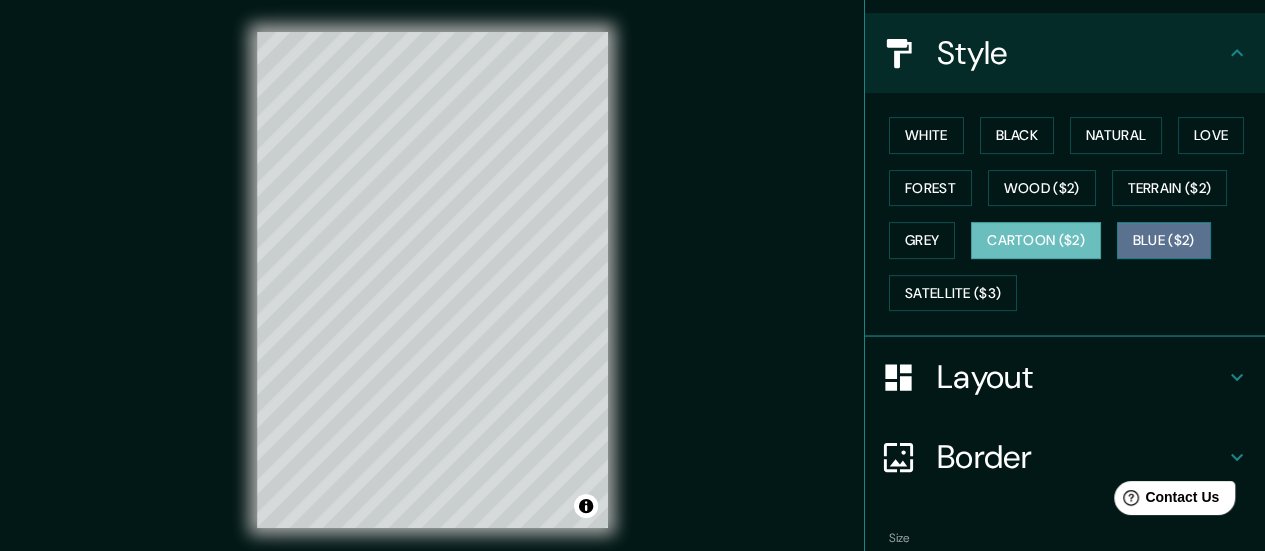 click on "Blue ($2)" at bounding box center [1164, 240] 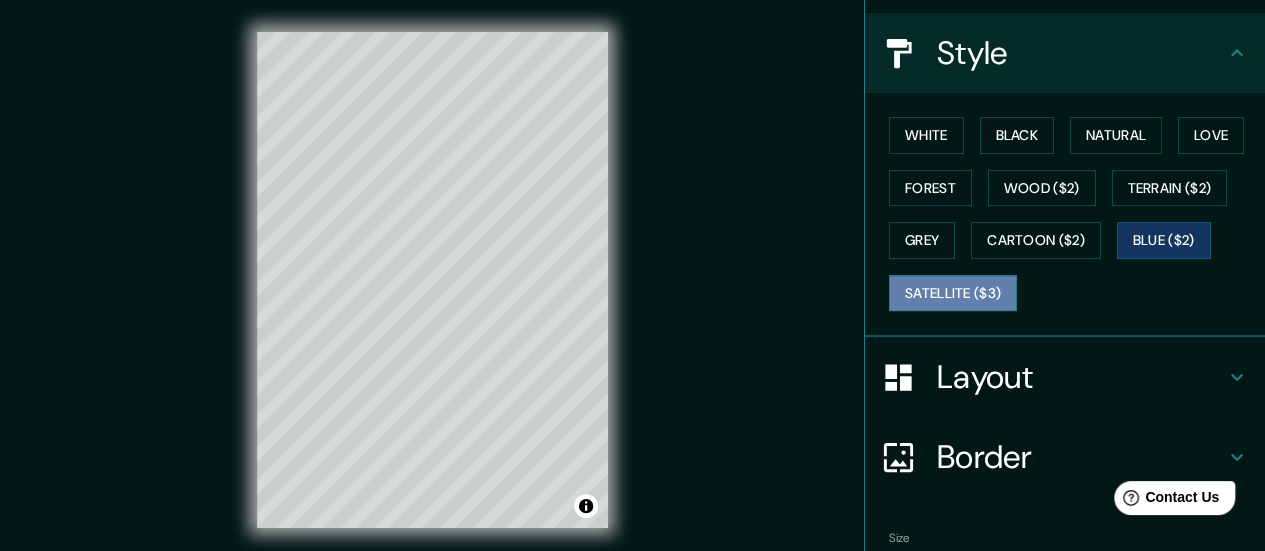 click on "Satellite ($3)" at bounding box center [953, 293] 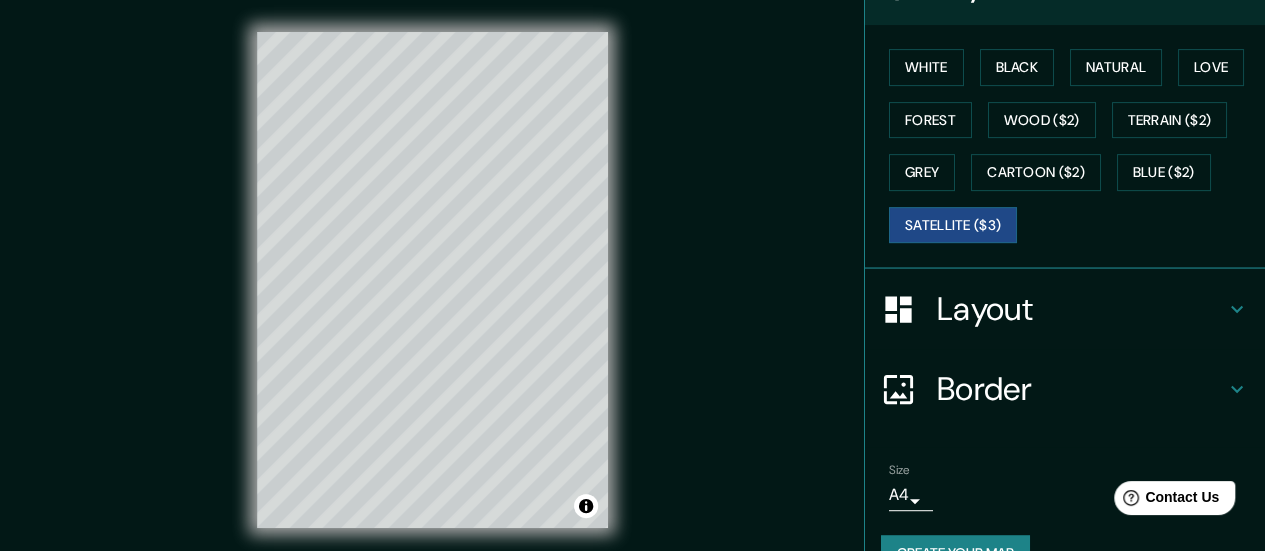 scroll, scrollTop: 322, scrollLeft: 0, axis: vertical 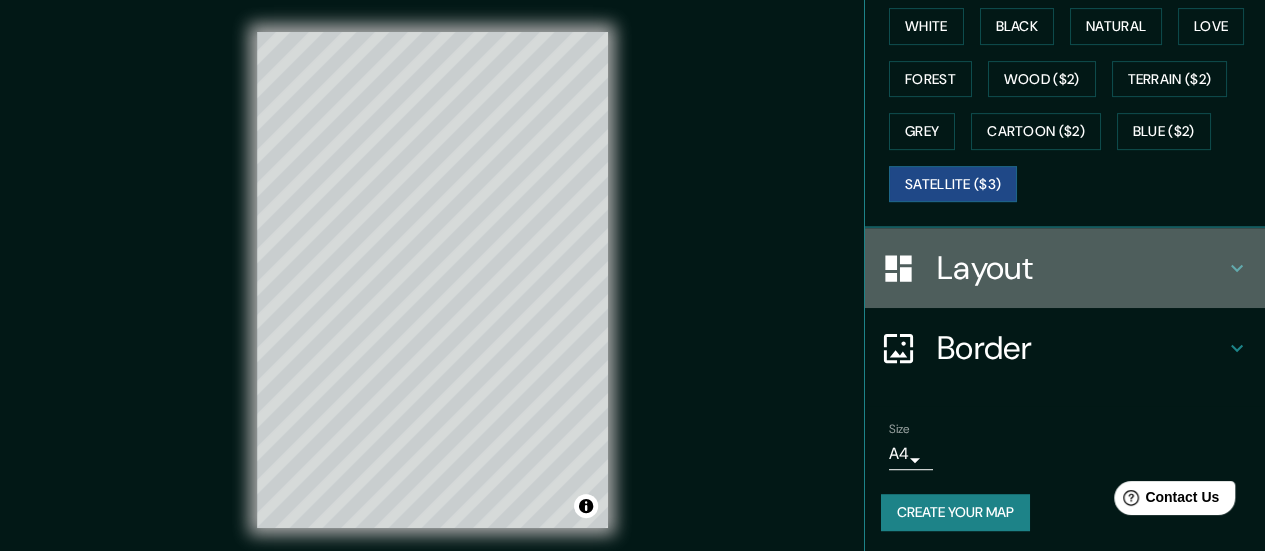 click 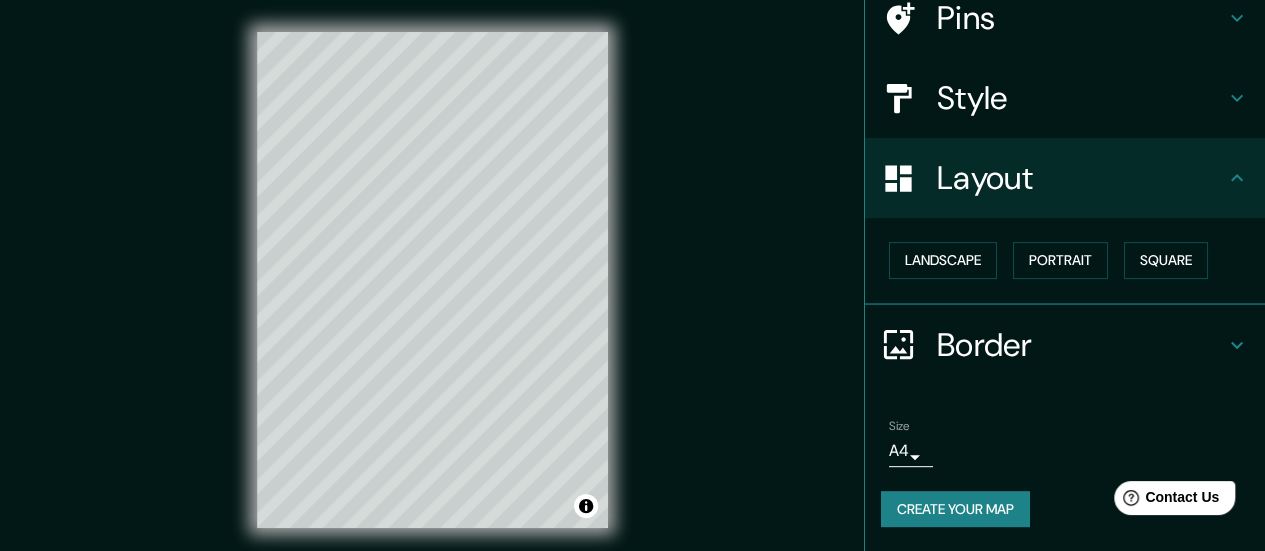 scroll, scrollTop: 166, scrollLeft: 0, axis: vertical 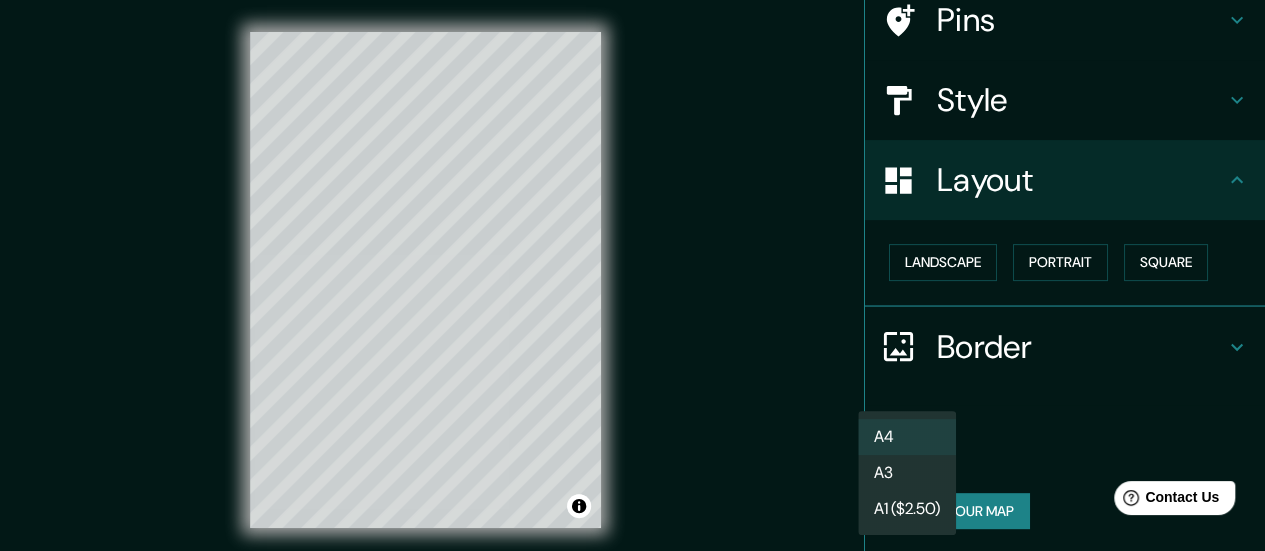 click on "Mappin Location [GEOGRAPHIC_DATA], [GEOGRAPHIC_DATA], [GEOGRAPHIC_DATA] Pins Style Layout Landscape Portrait Square Border Choose a border.  Hint : you can make layers of the frame opaque to create some cool effects. None Simple Transparent Fancy Primary text Primary Secondary text Secondary Subtitle Subtitle Add frame layer Size A4 single Create your map © Mapbox   © OpenStreetMap   Improve this map   © Maxar Any problems, suggestions, or concerns please email    [EMAIL_ADDRESS][DOMAIN_NAME] . . . A4 A3 A1 ($2.50)" at bounding box center [632, 275] 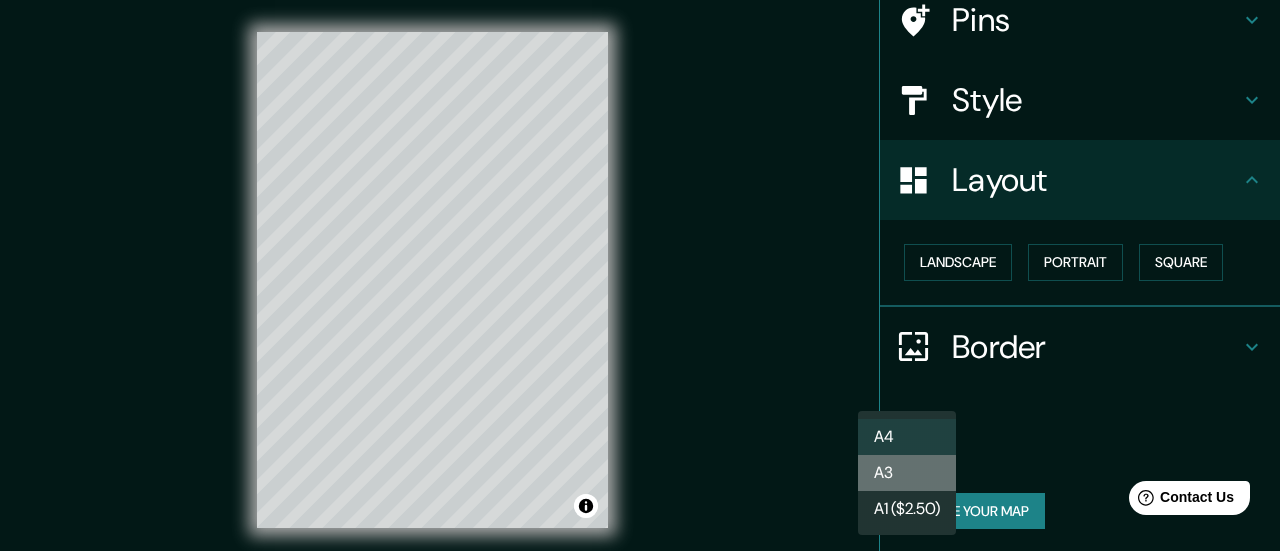 click on "A3" at bounding box center (907, 473) 